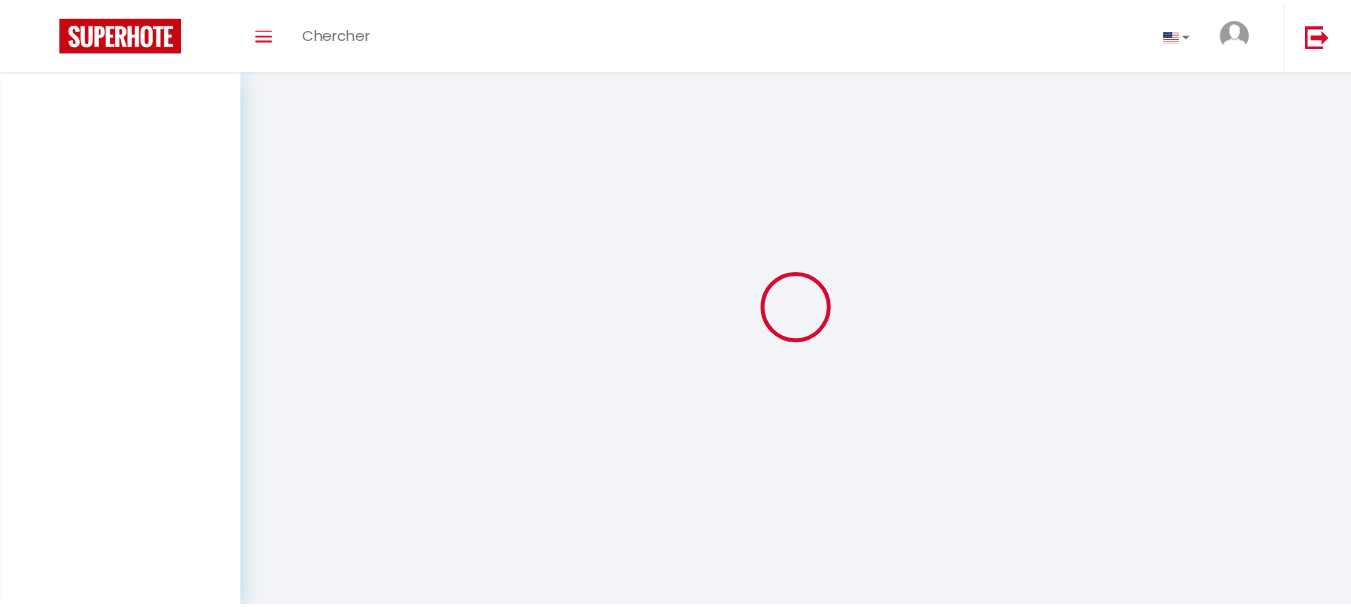 scroll, scrollTop: 0, scrollLeft: 0, axis: both 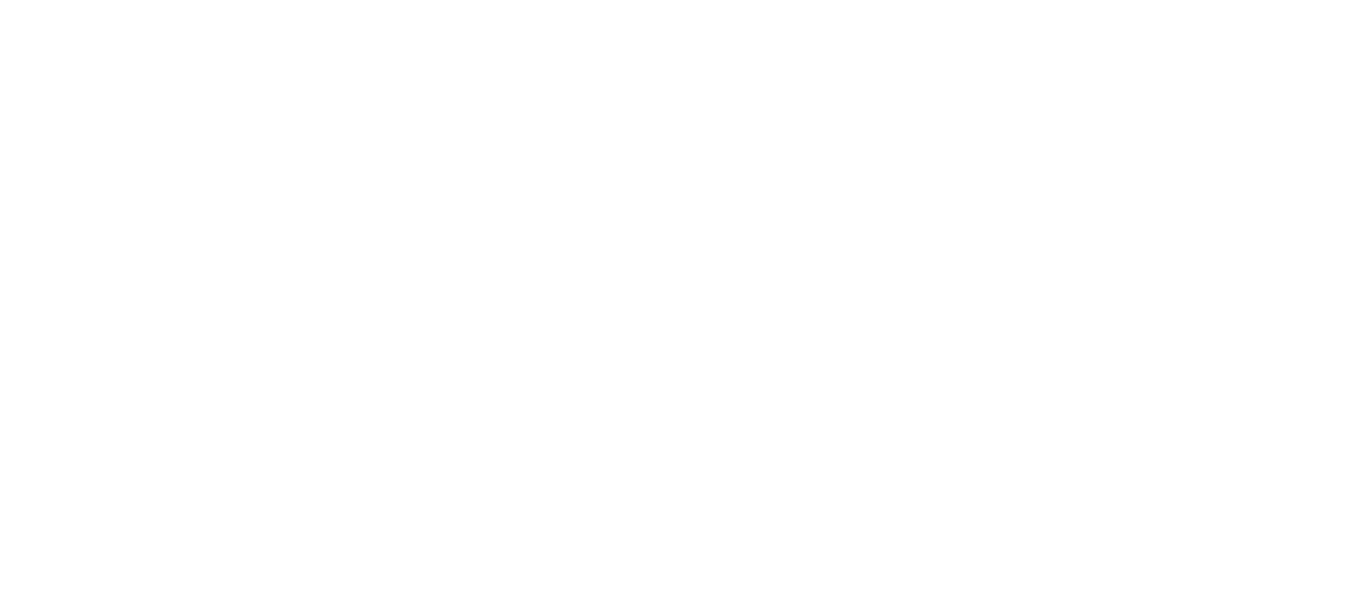 select on "message" 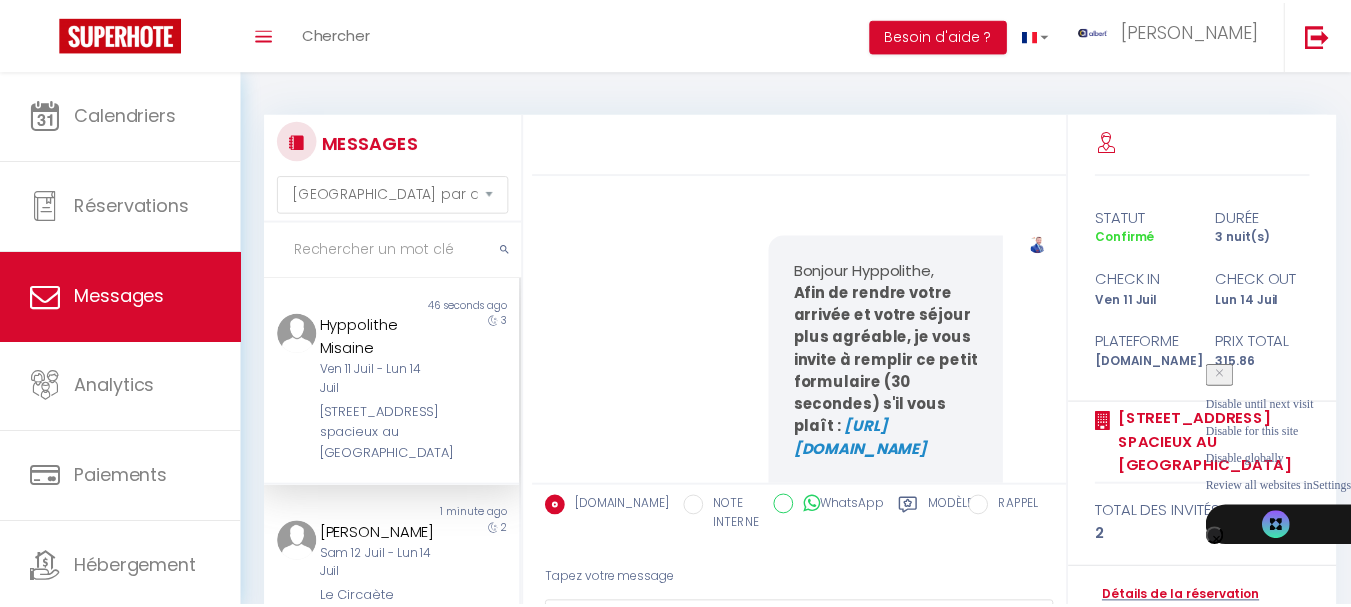 scroll, scrollTop: 0, scrollLeft: 0, axis: both 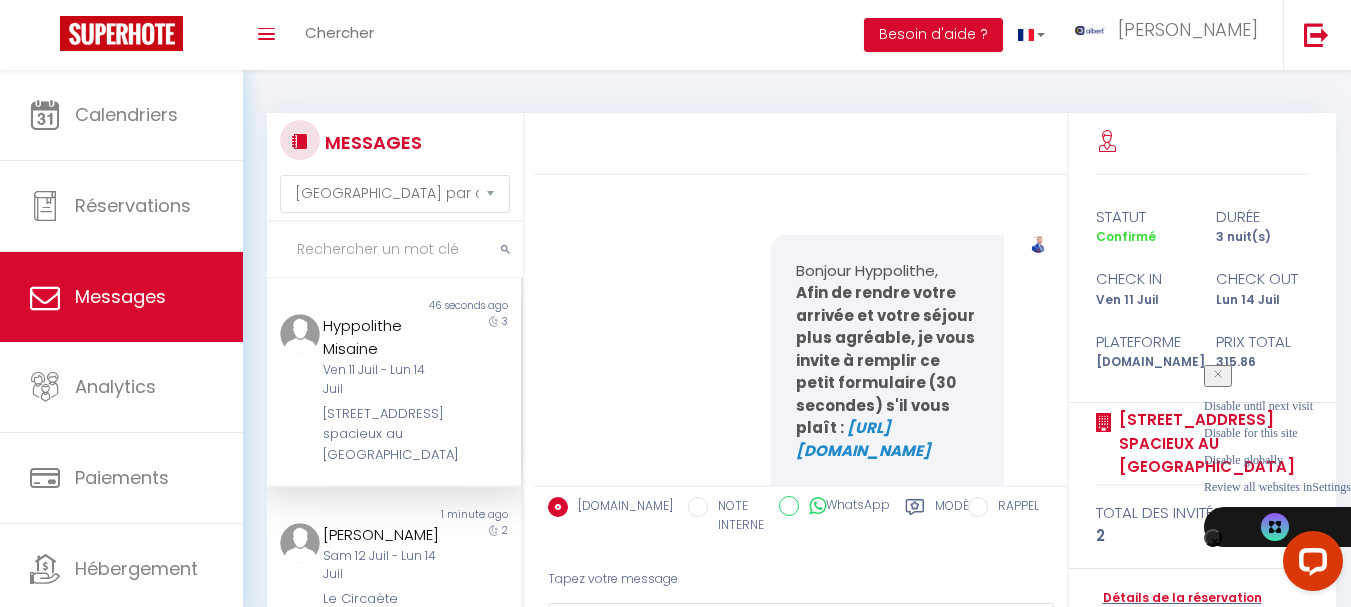 click at bounding box center (395, 250) 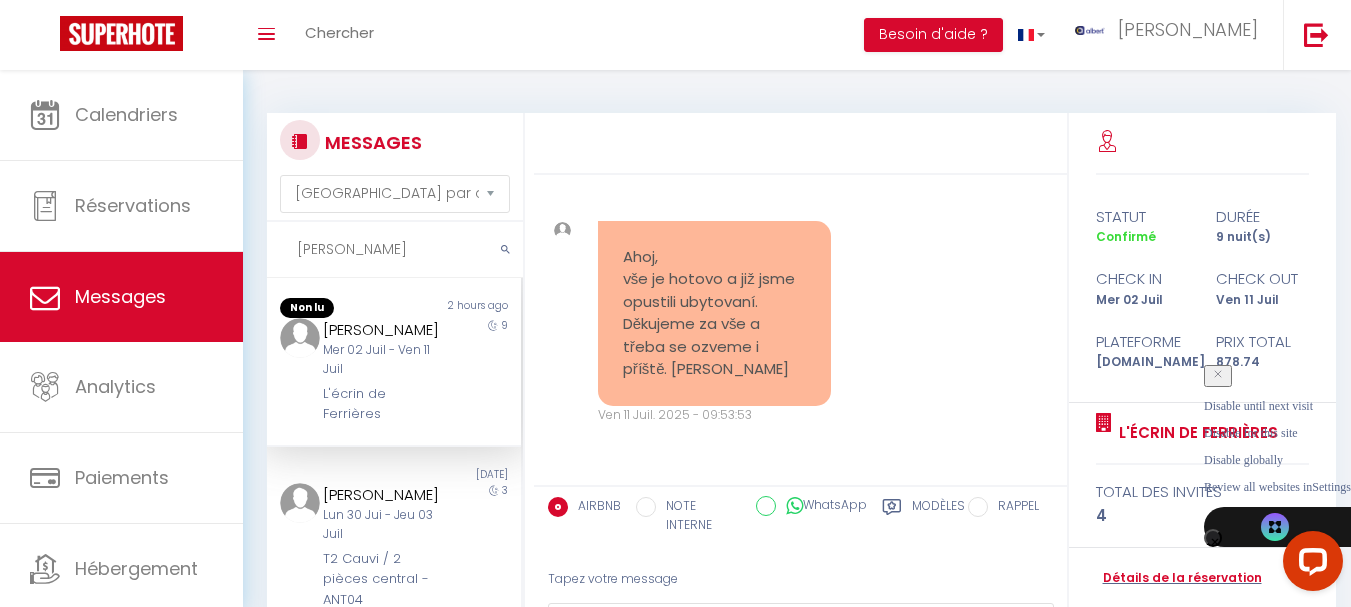scroll, scrollTop: 10061, scrollLeft: 0, axis: vertical 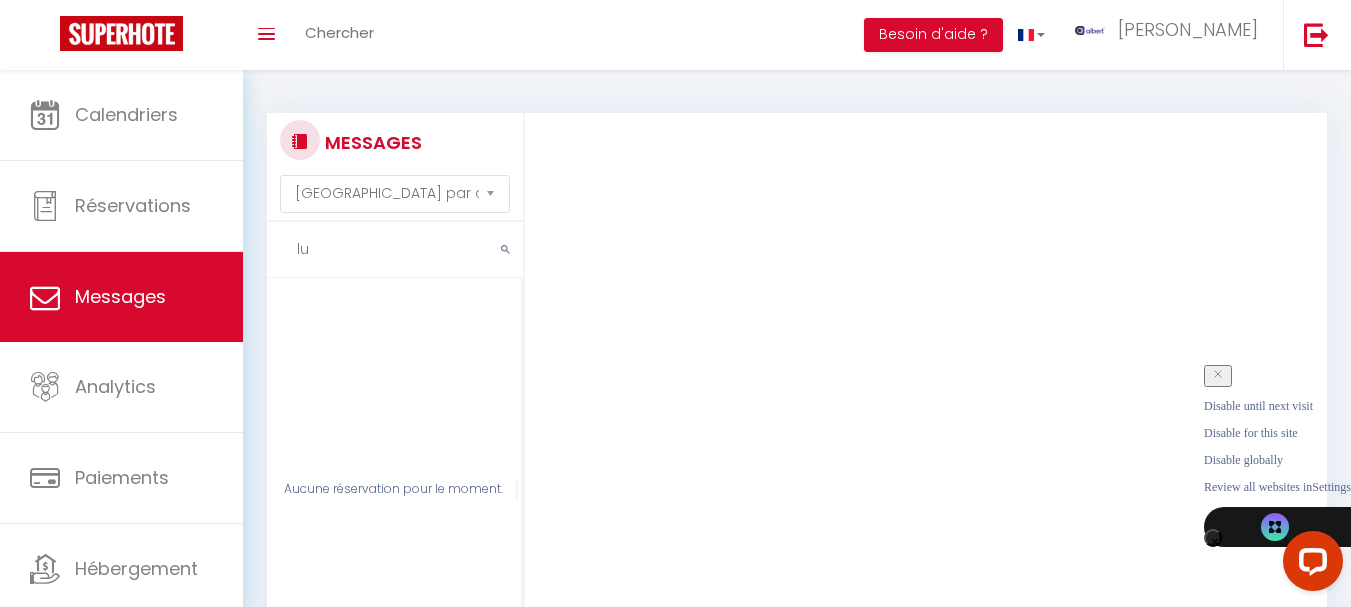 type on "l" 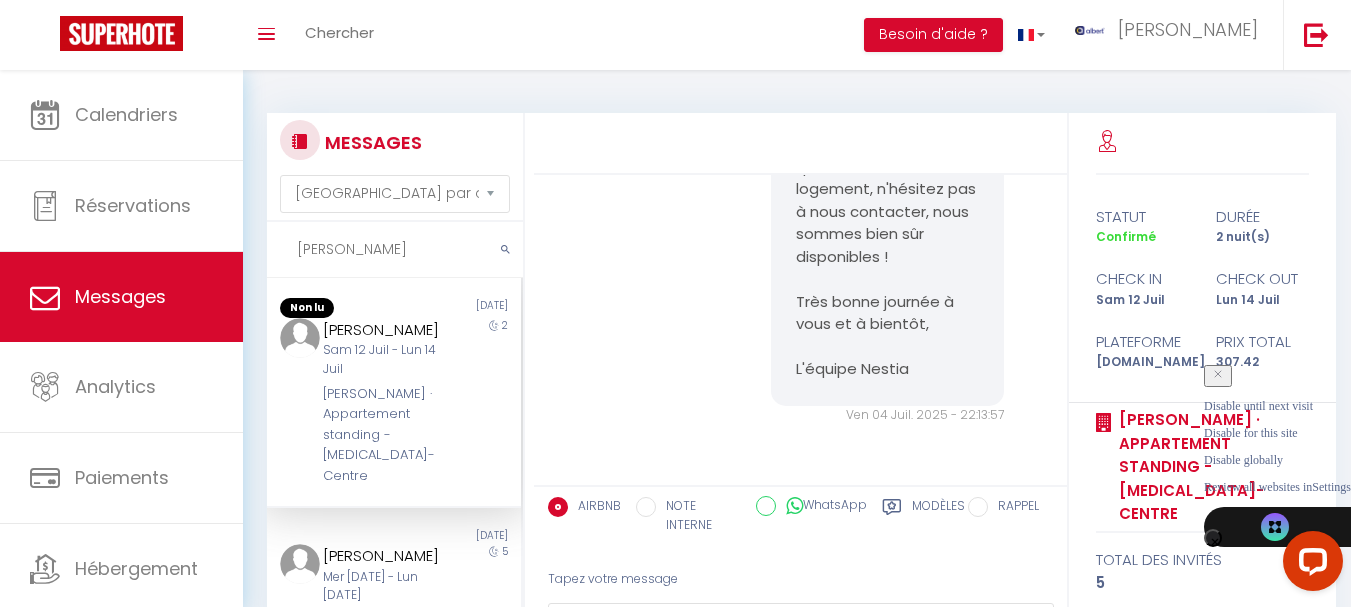 scroll, scrollTop: 1622, scrollLeft: 0, axis: vertical 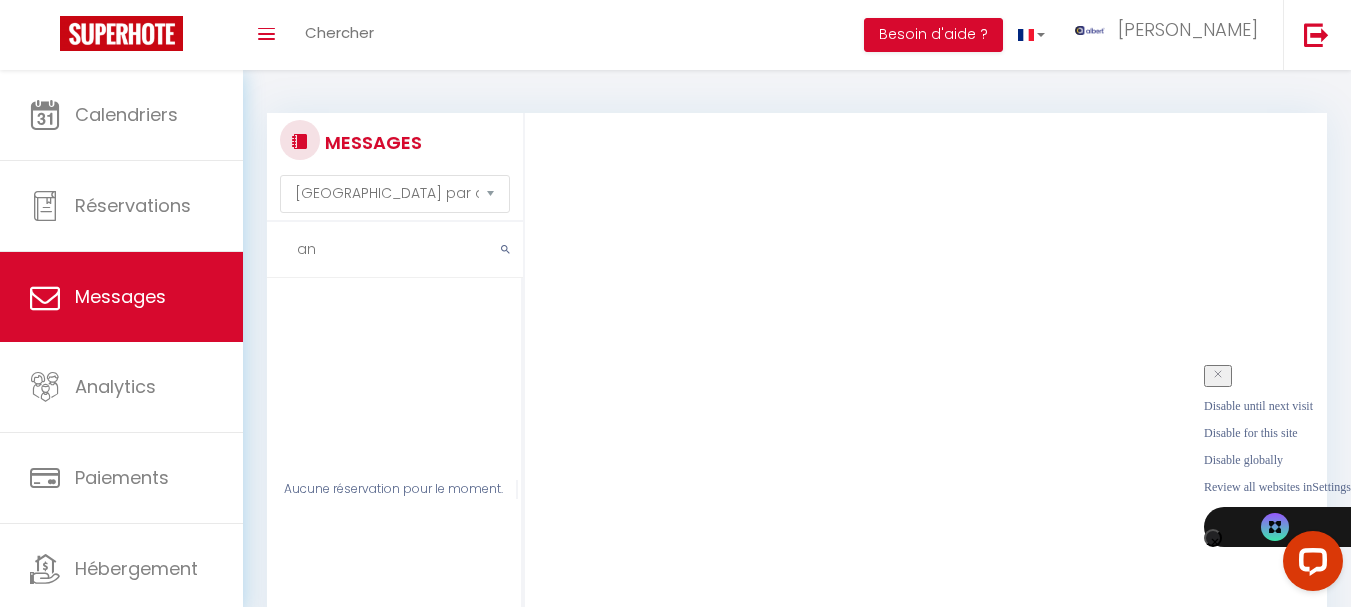 type on "a" 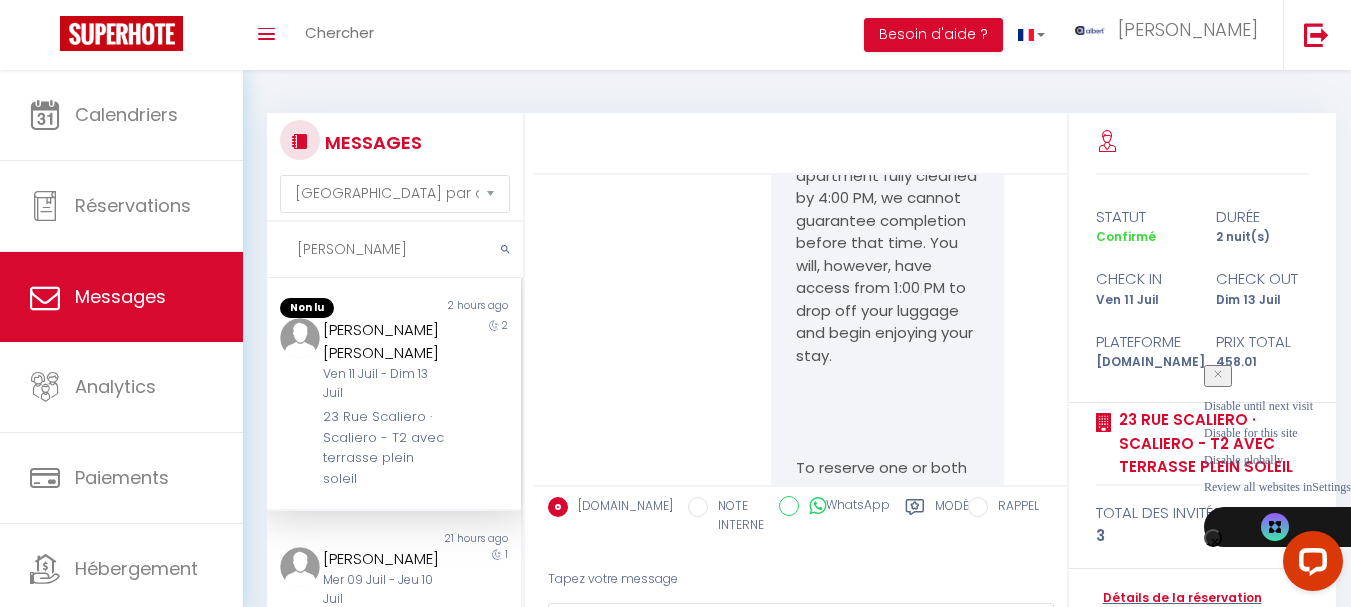 scroll, scrollTop: 20807, scrollLeft: 0, axis: vertical 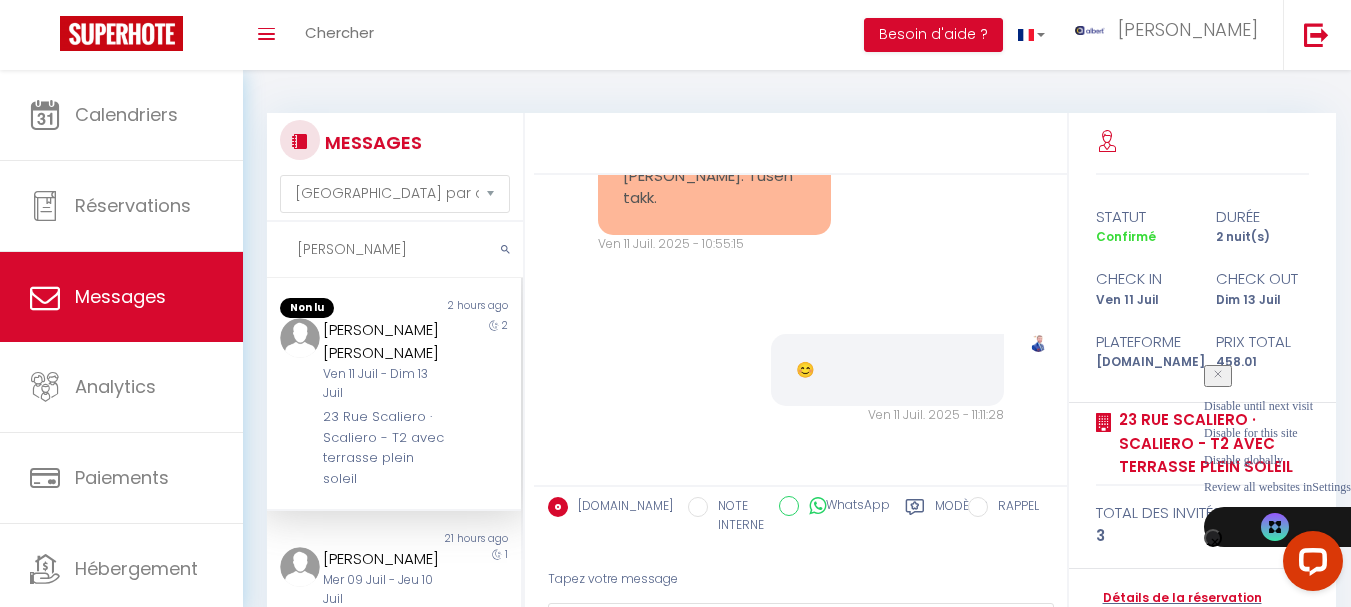 type on "rita" 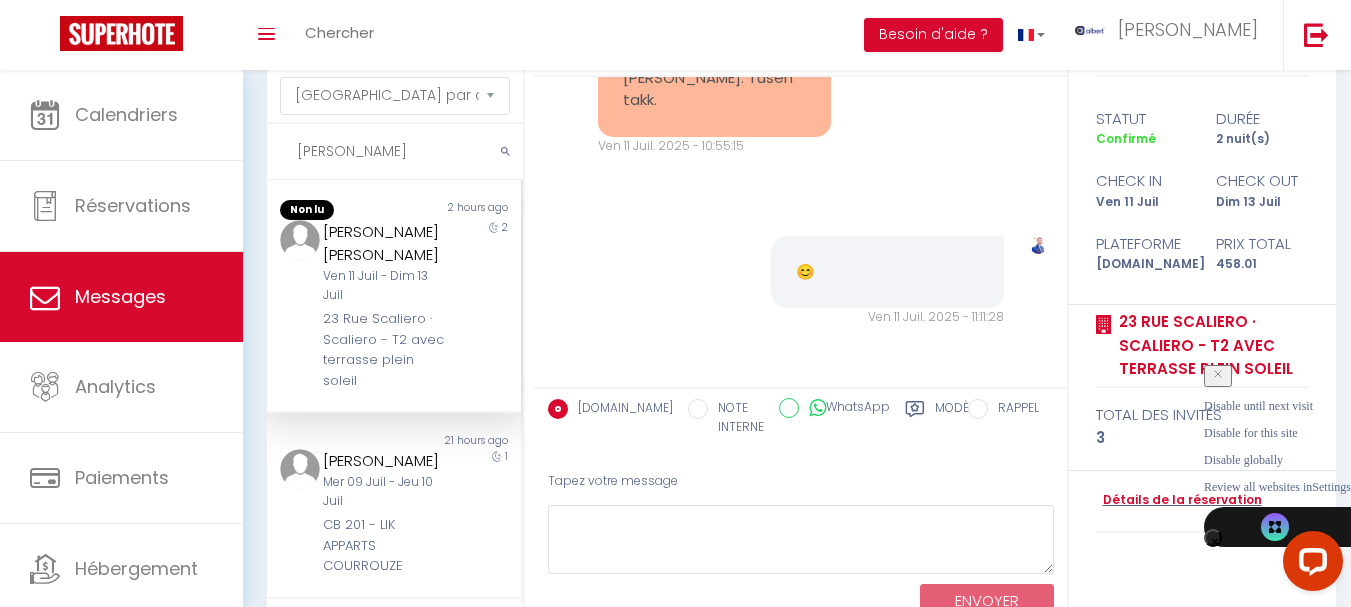 scroll, scrollTop: 69, scrollLeft: 0, axis: vertical 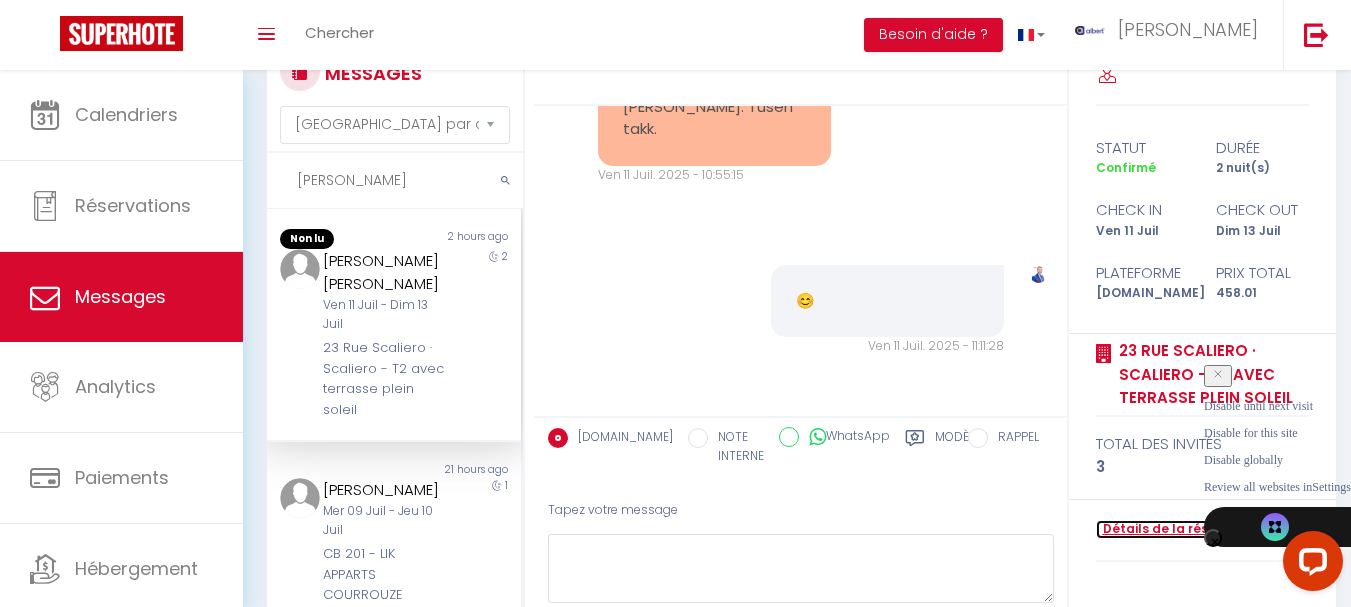 click on "Détails de la réservation" at bounding box center (1179, 529) 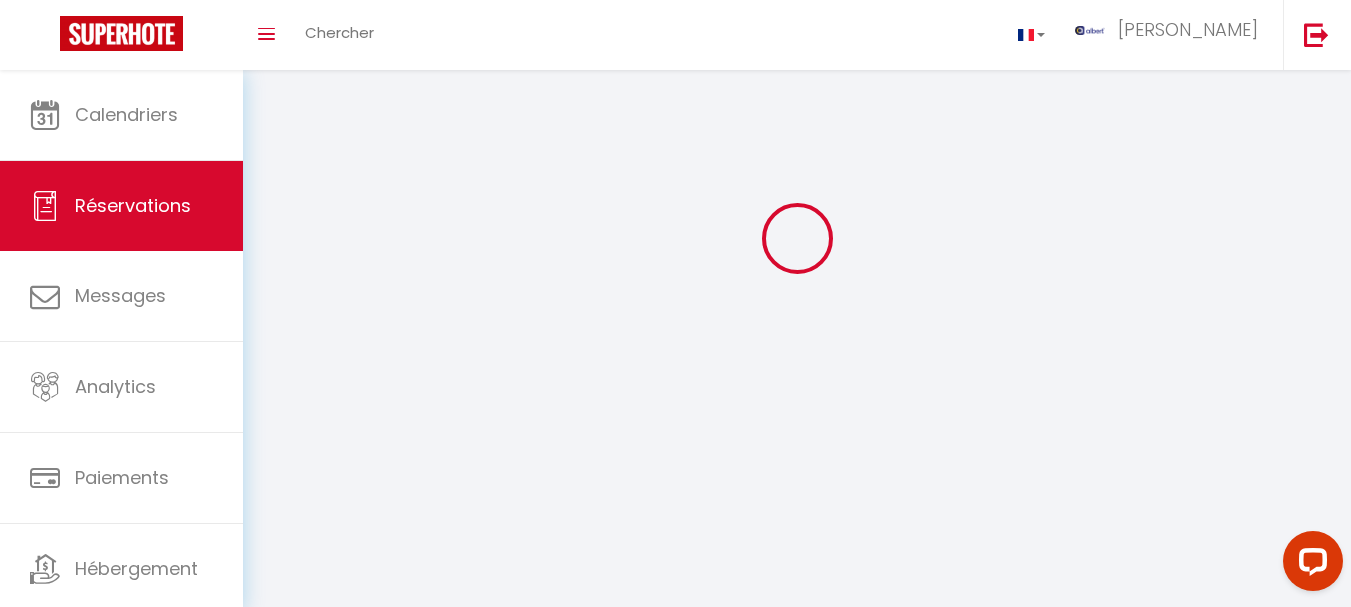 scroll, scrollTop: 0, scrollLeft: 0, axis: both 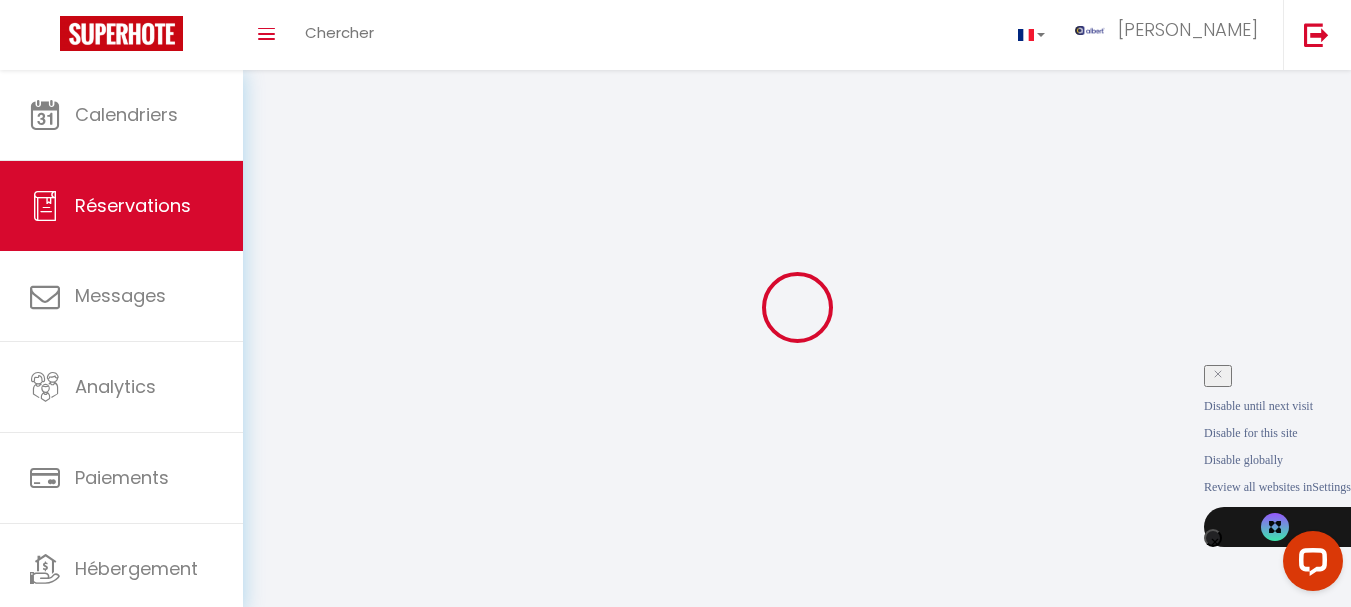 select 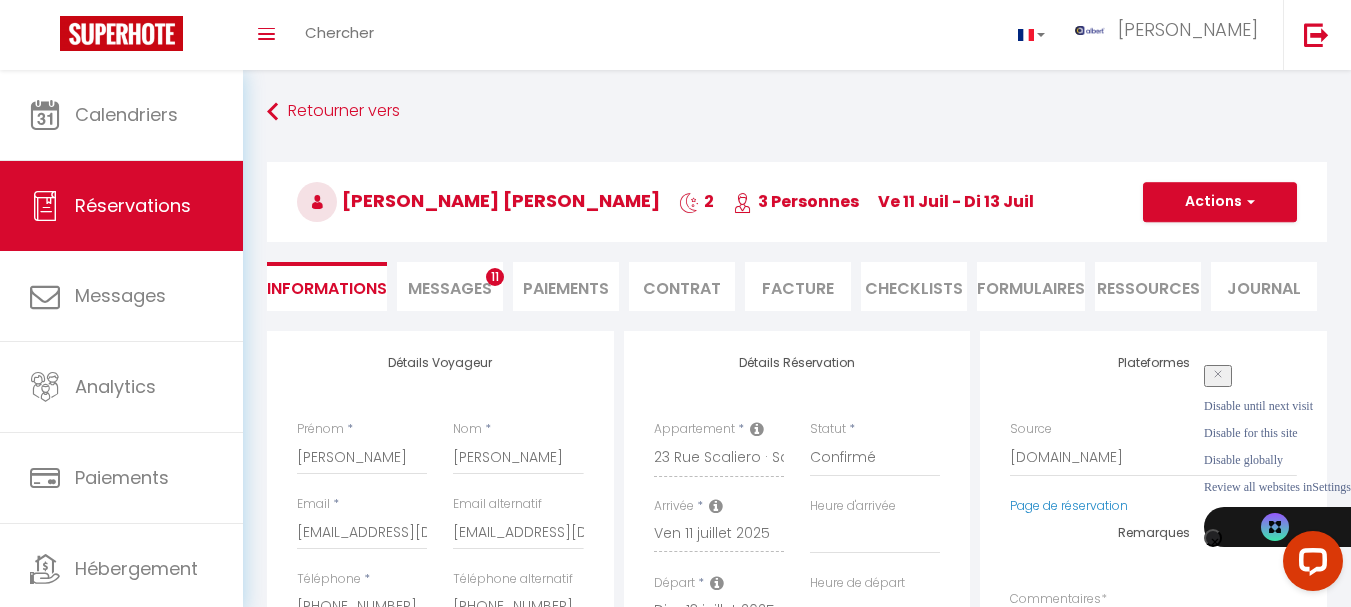 select 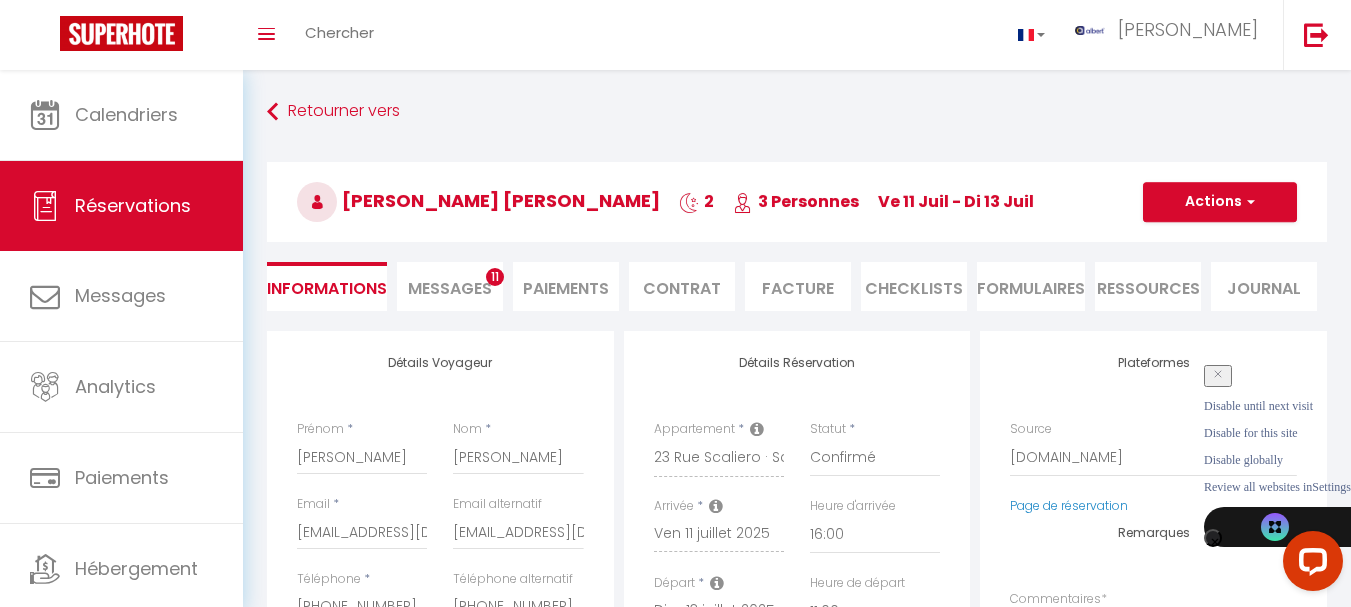 click on "Messages" at bounding box center (450, 288) 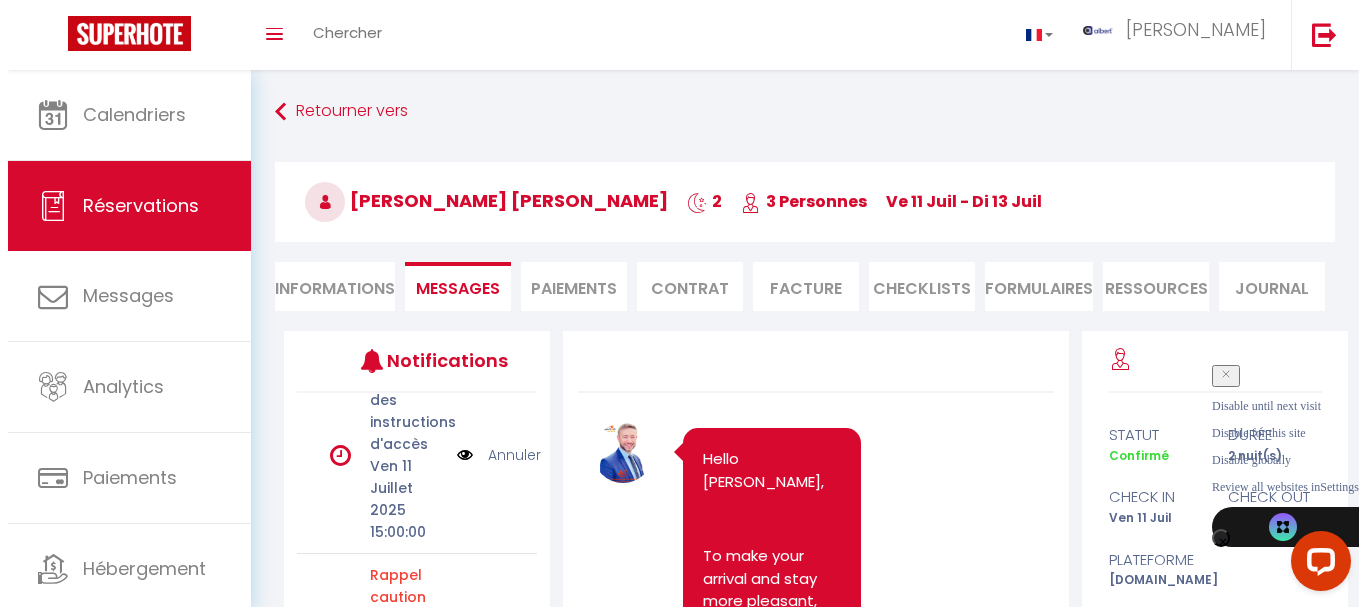 scroll, scrollTop: 700, scrollLeft: 0, axis: vertical 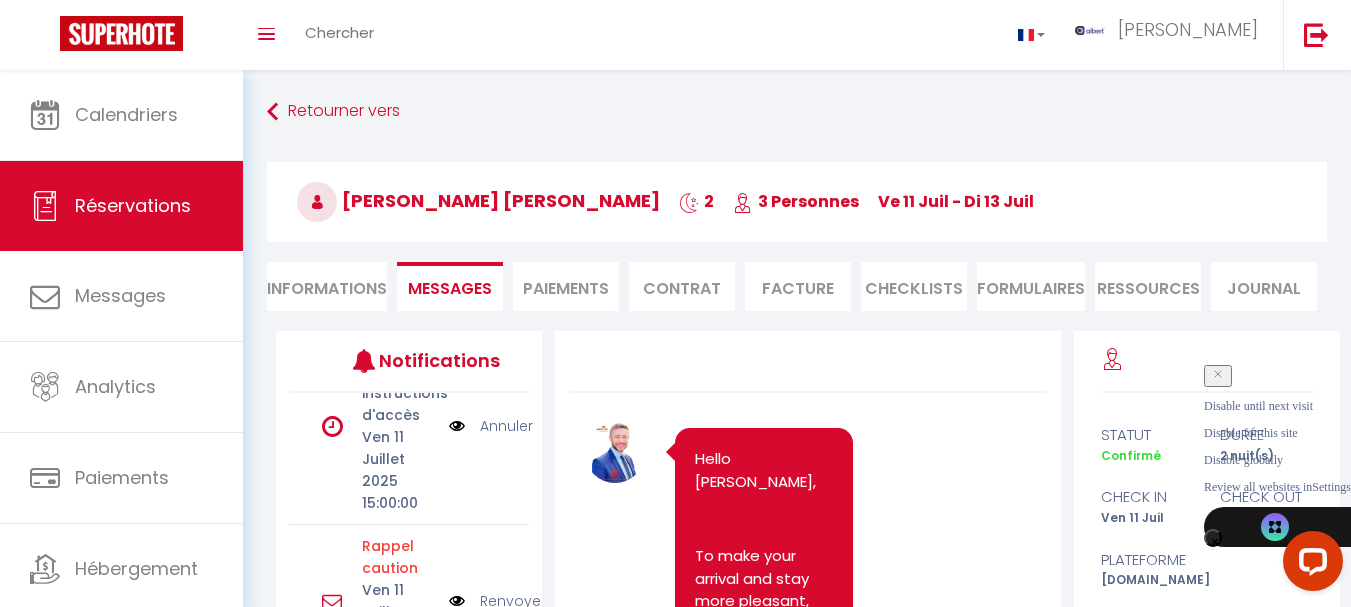 click at bounding box center [457, 426] 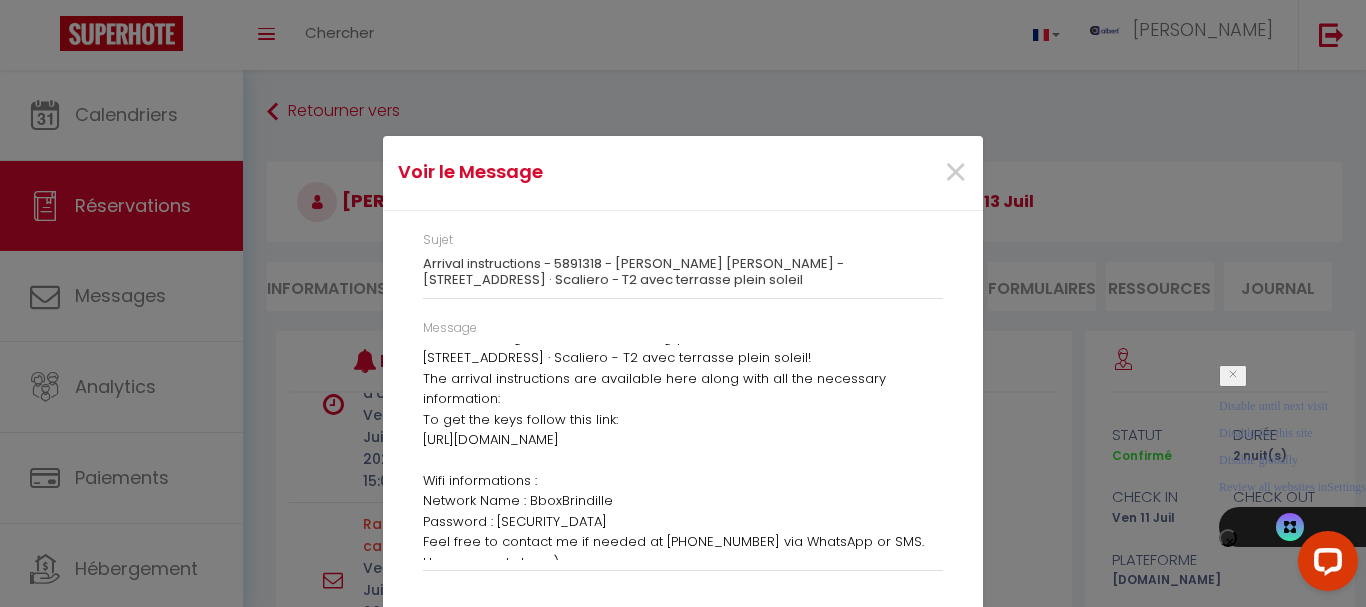 scroll, scrollTop: 0, scrollLeft: 0, axis: both 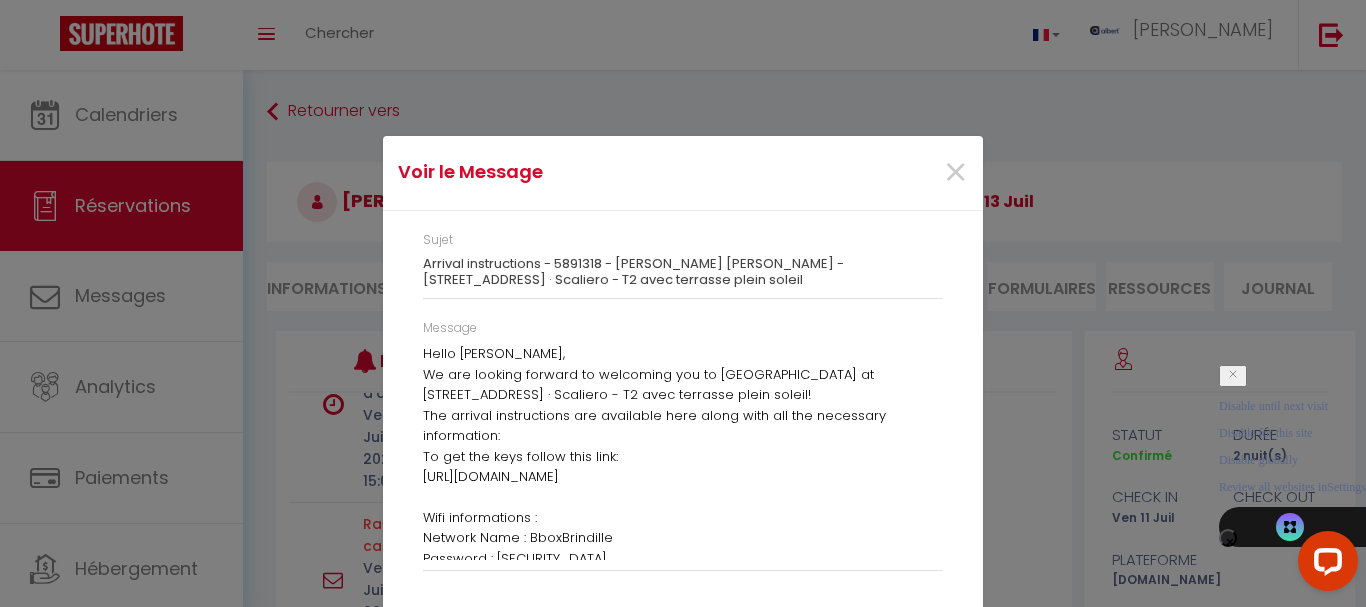 drag, startPoint x: 404, startPoint y: 231, endPoint x: 517, endPoint y: 285, distance: 125.23977 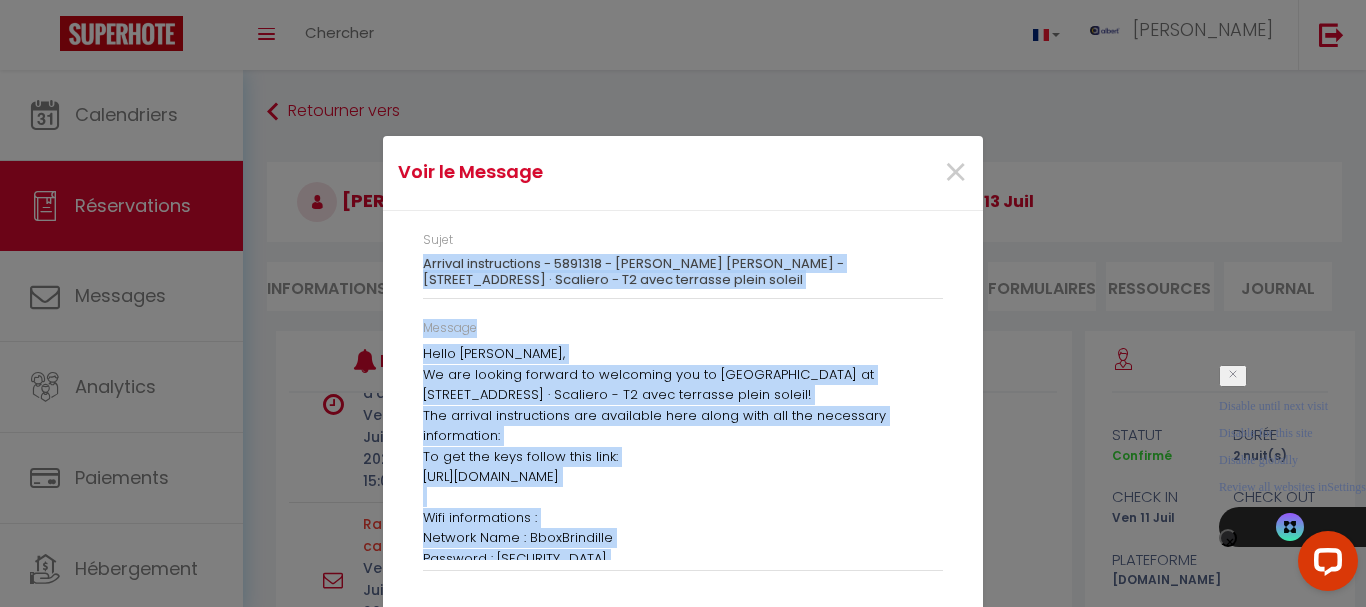 scroll, scrollTop: 4, scrollLeft: 0, axis: vertical 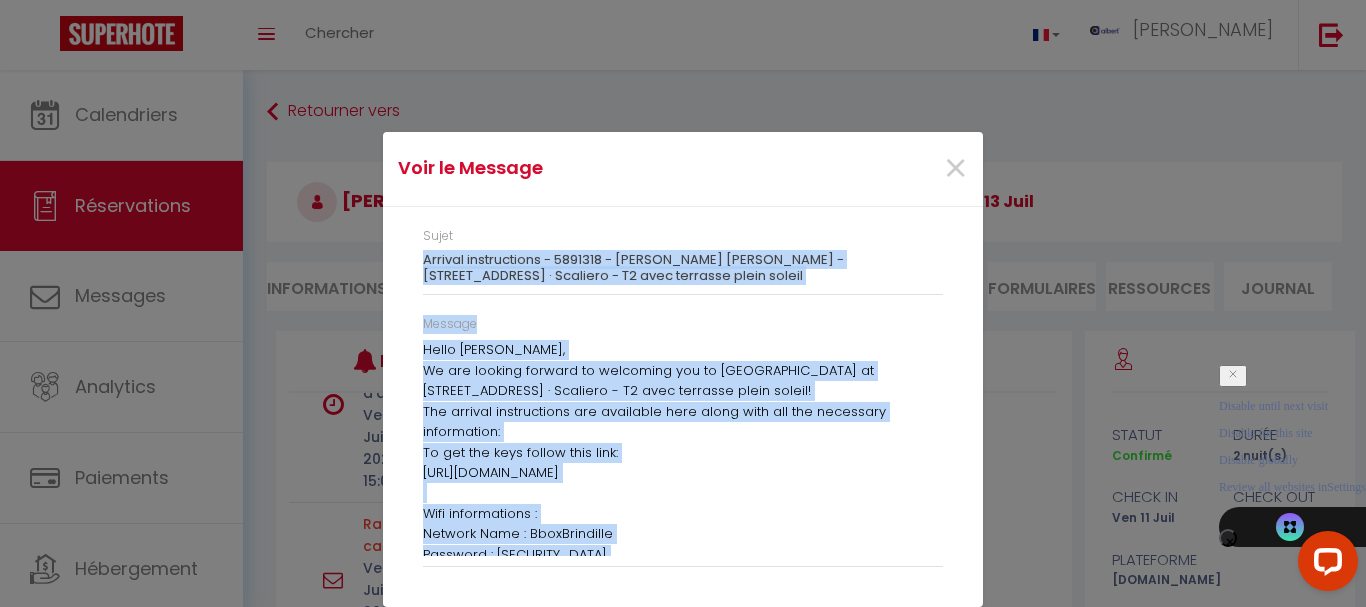 drag, startPoint x: 517, startPoint y: 285, endPoint x: 656, endPoint y: 545, distance: 294.82367 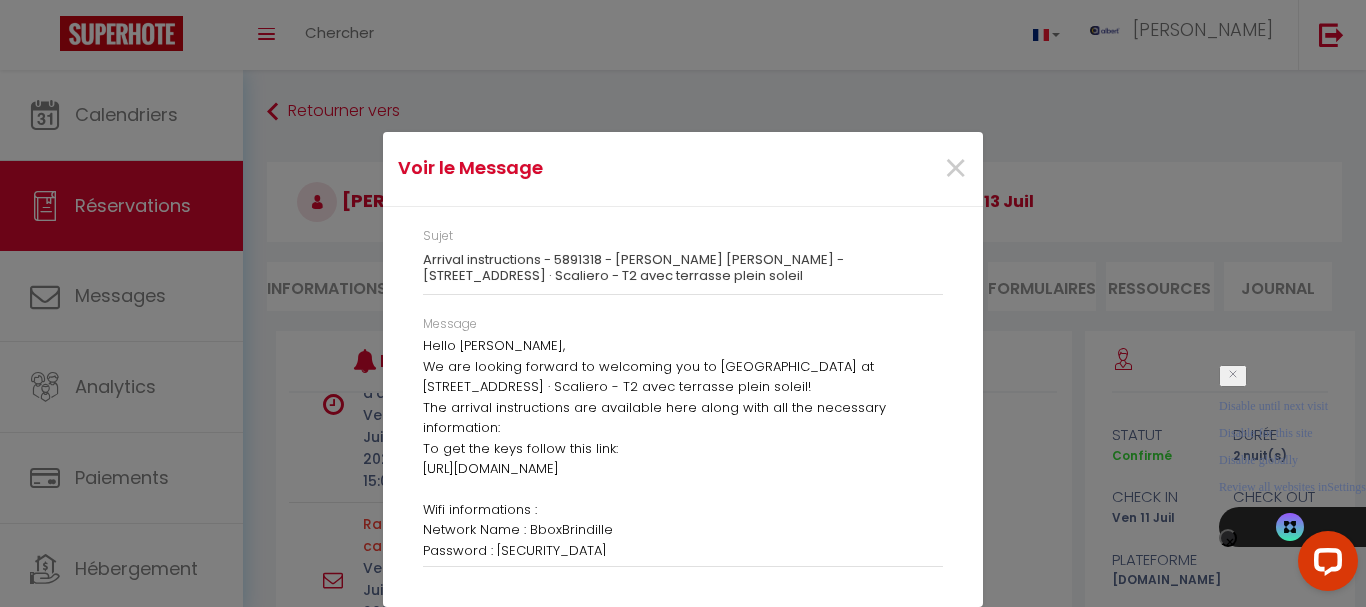 scroll, scrollTop: 0, scrollLeft: 0, axis: both 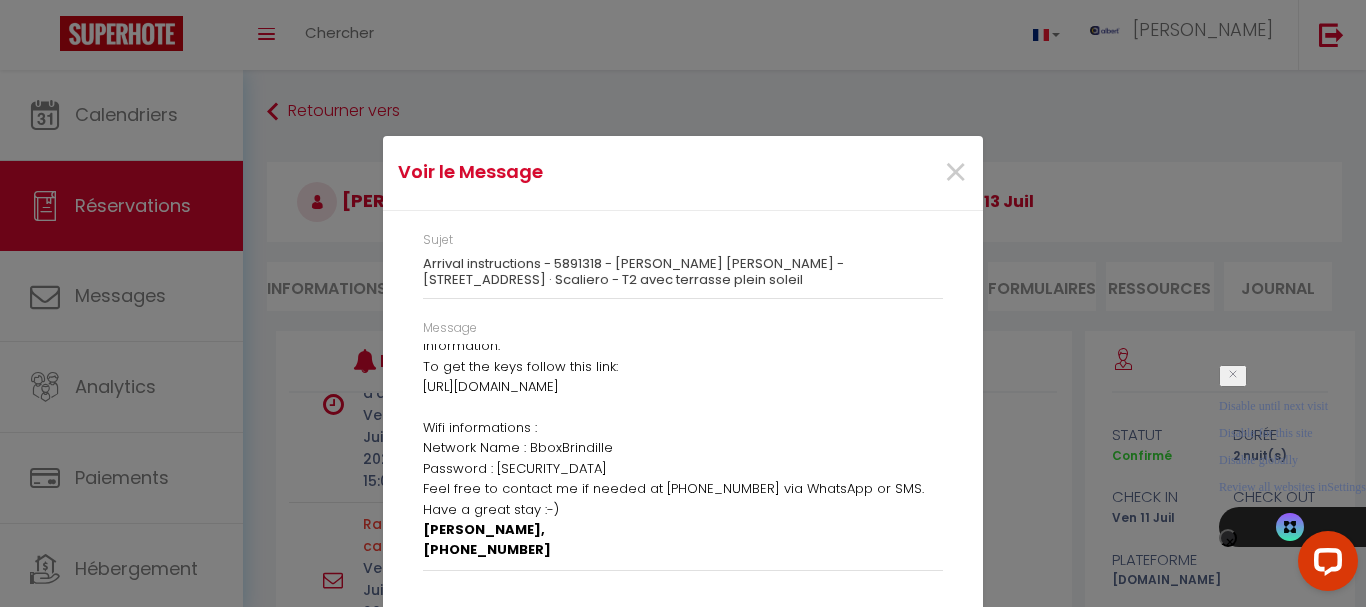 drag, startPoint x: 410, startPoint y: 351, endPoint x: 582, endPoint y: 582, distance: 288.00174 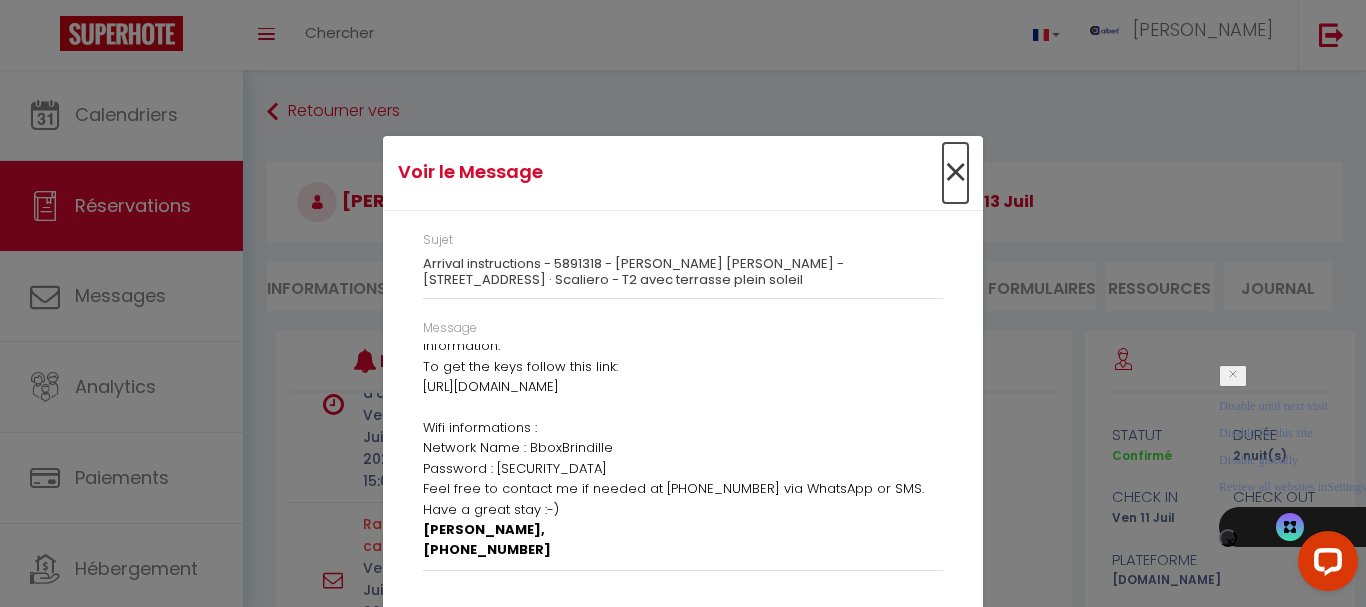 click on "×" at bounding box center (955, 173) 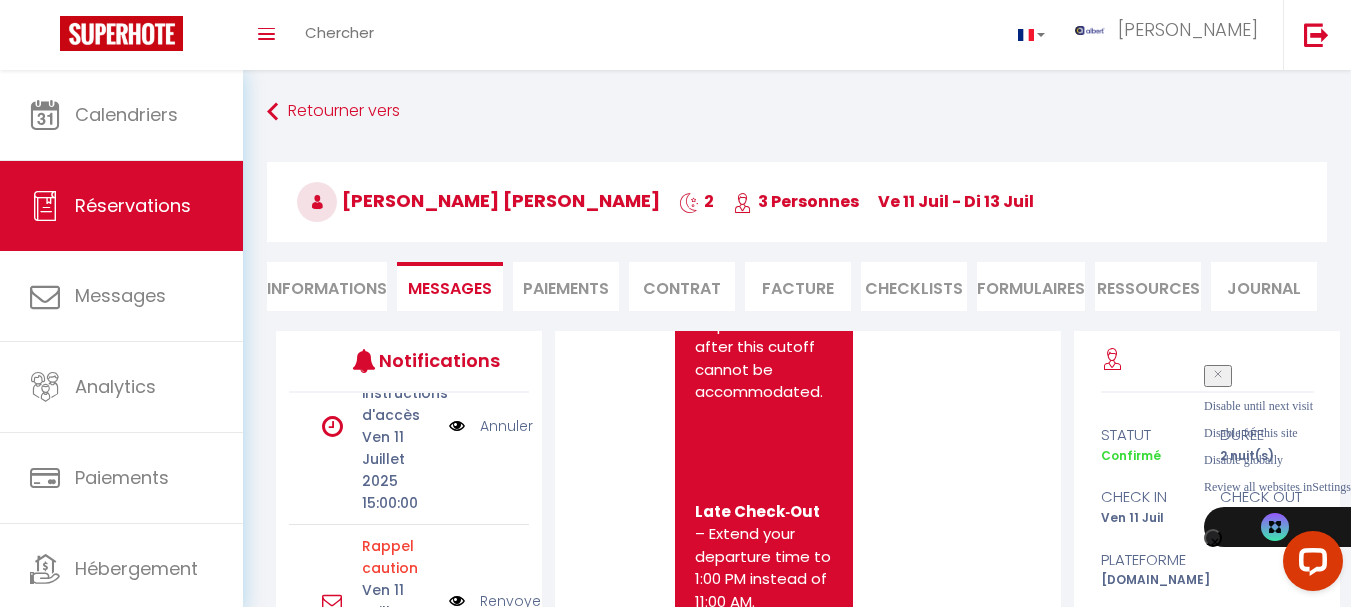 scroll, scrollTop: 2100, scrollLeft: 0, axis: vertical 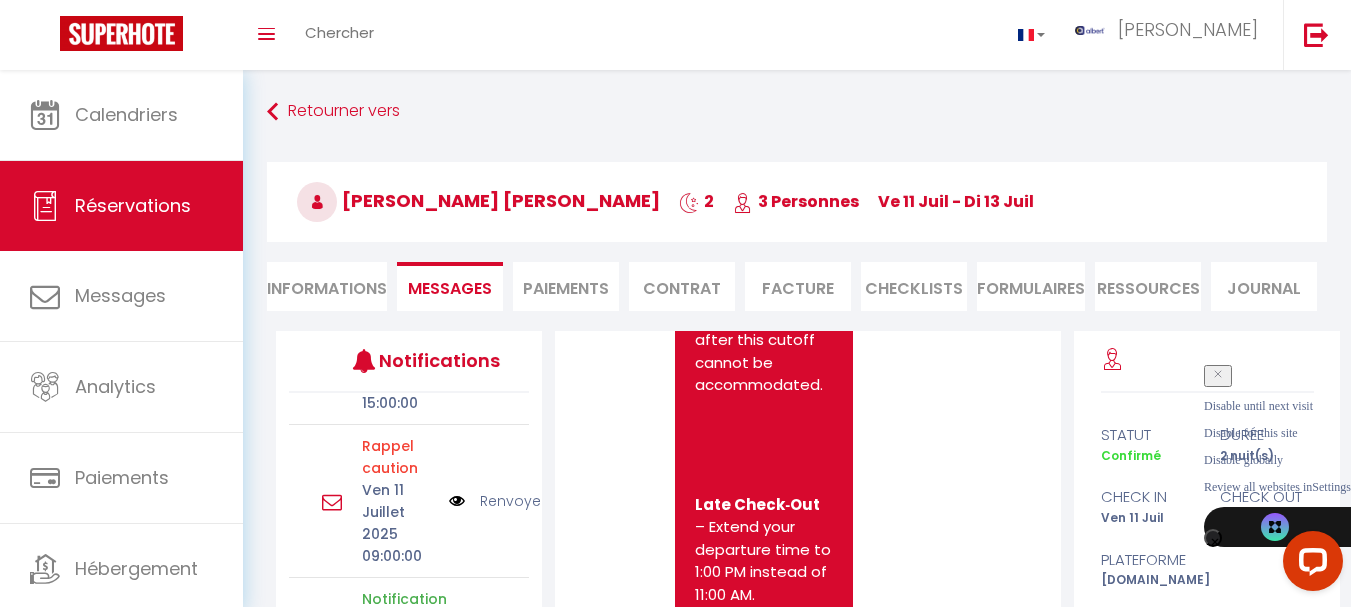 click at bounding box center (457, 501) 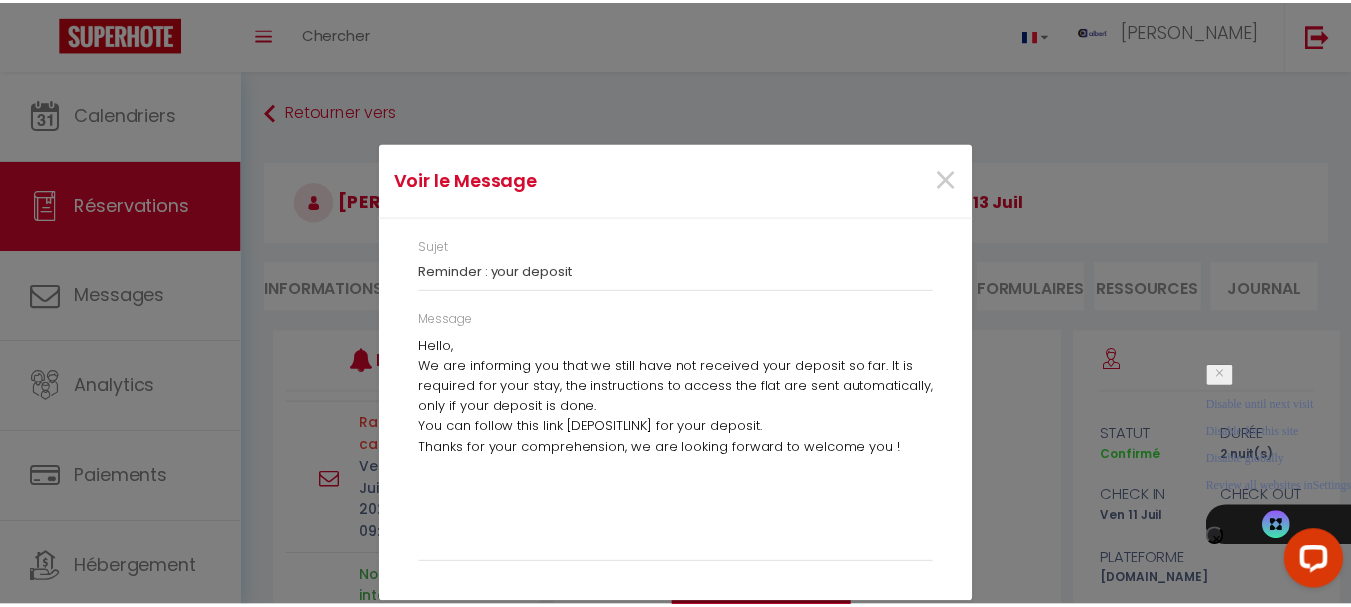 scroll, scrollTop: 2078, scrollLeft: 0, axis: vertical 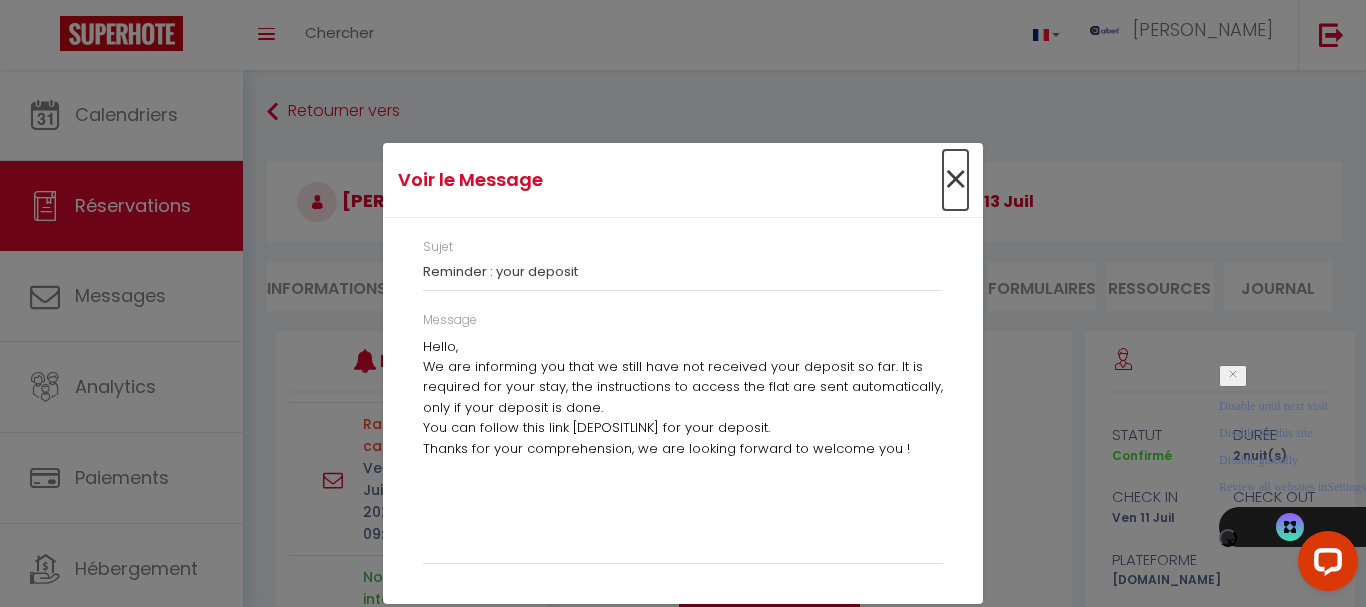 click on "×" at bounding box center (955, 180) 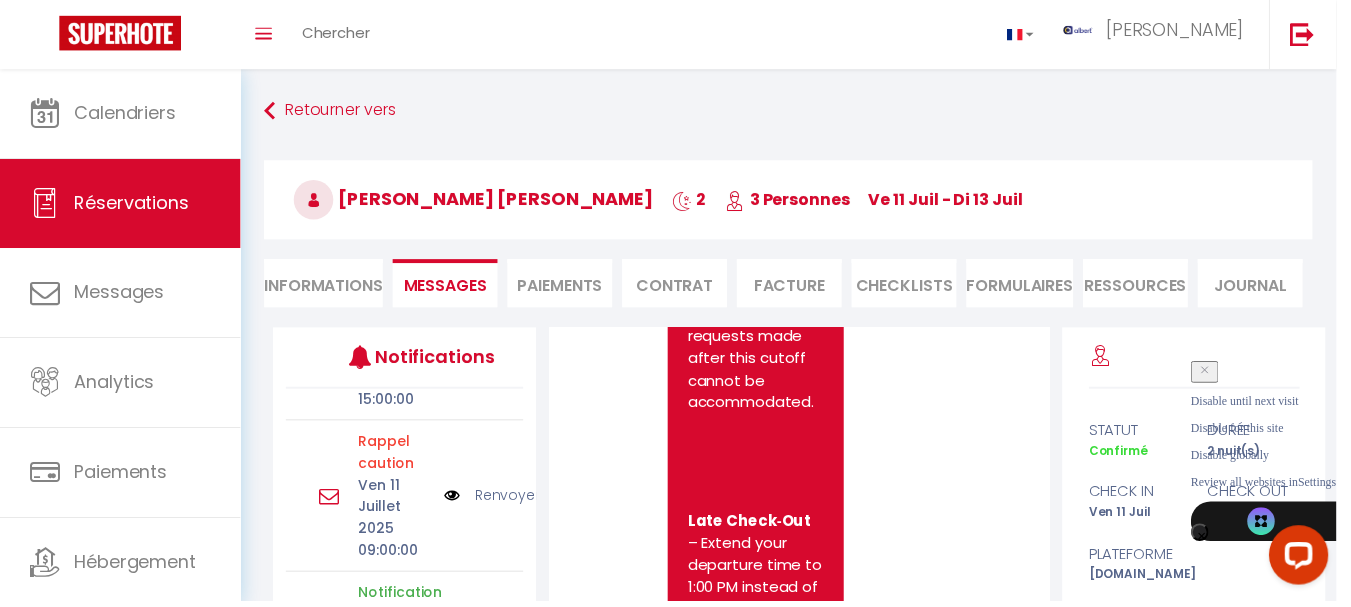 scroll, scrollTop: 2100, scrollLeft: 0, axis: vertical 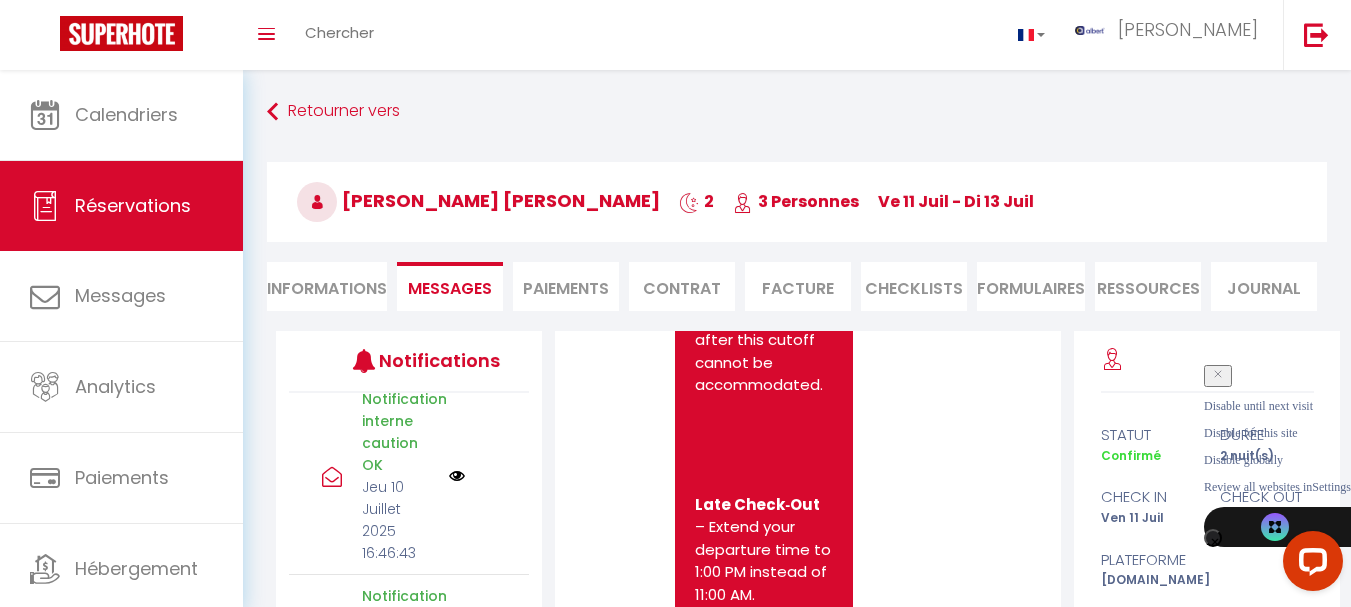 click on "Paiements" at bounding box center (566, 286) 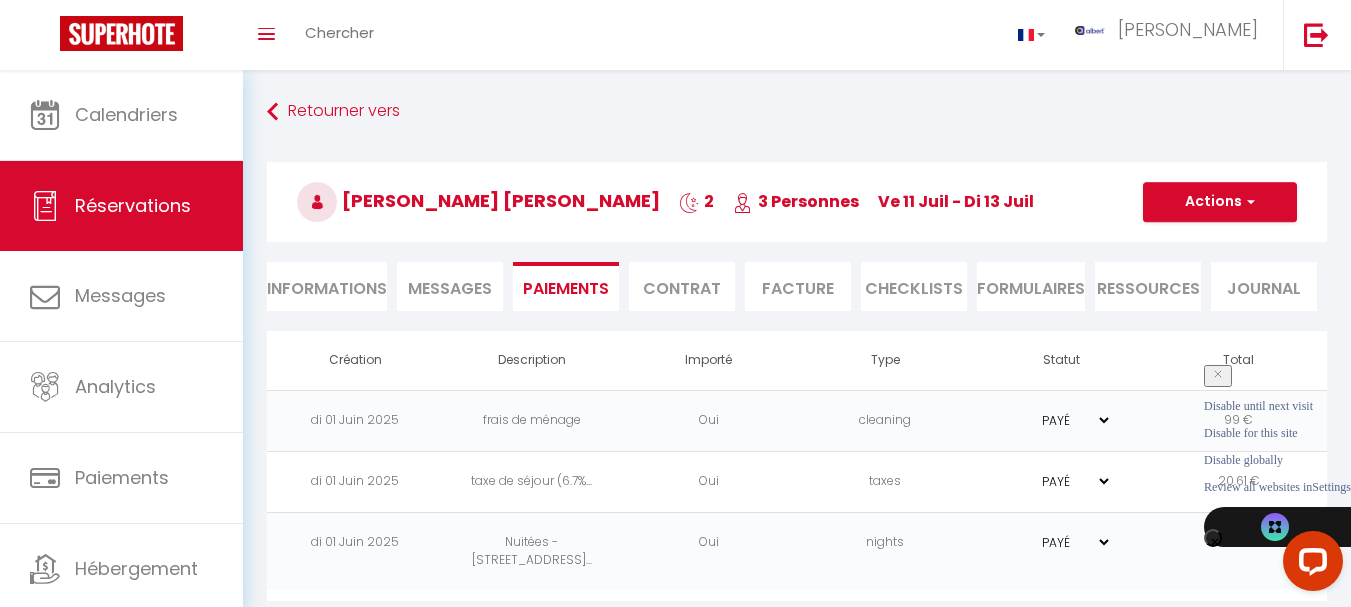 scroll, scrollTop: 70, scrollLeft: 0, axis: vertical 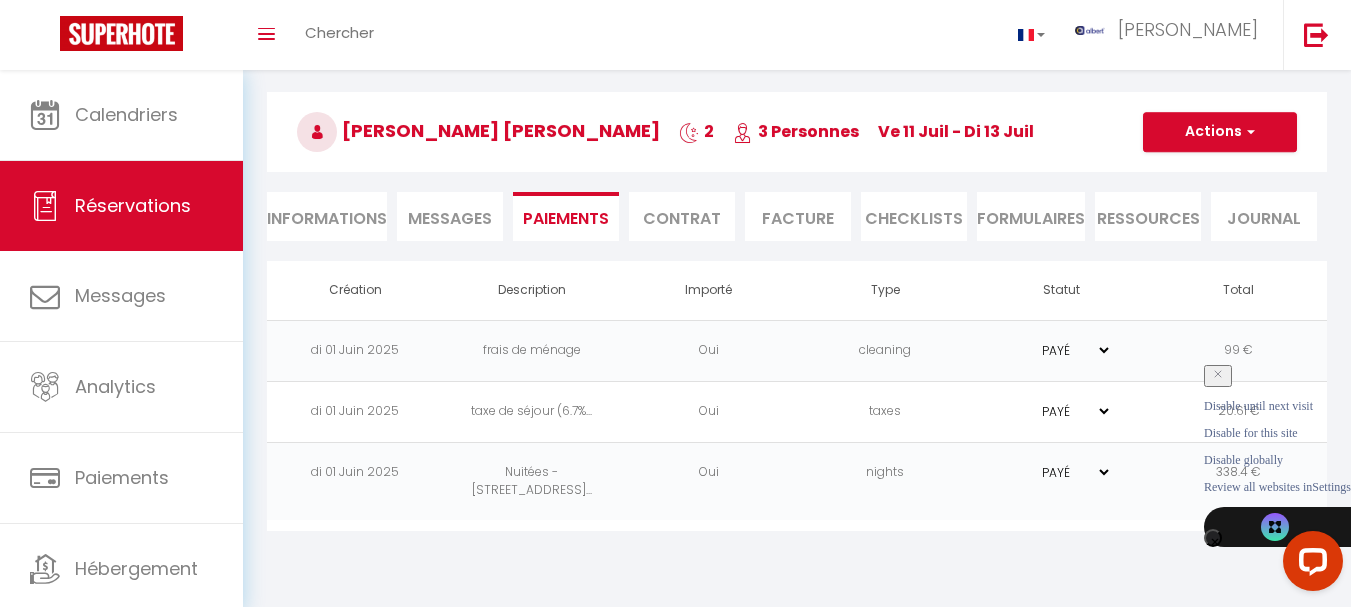 click on "Informations" at bounding box center [327, 216] 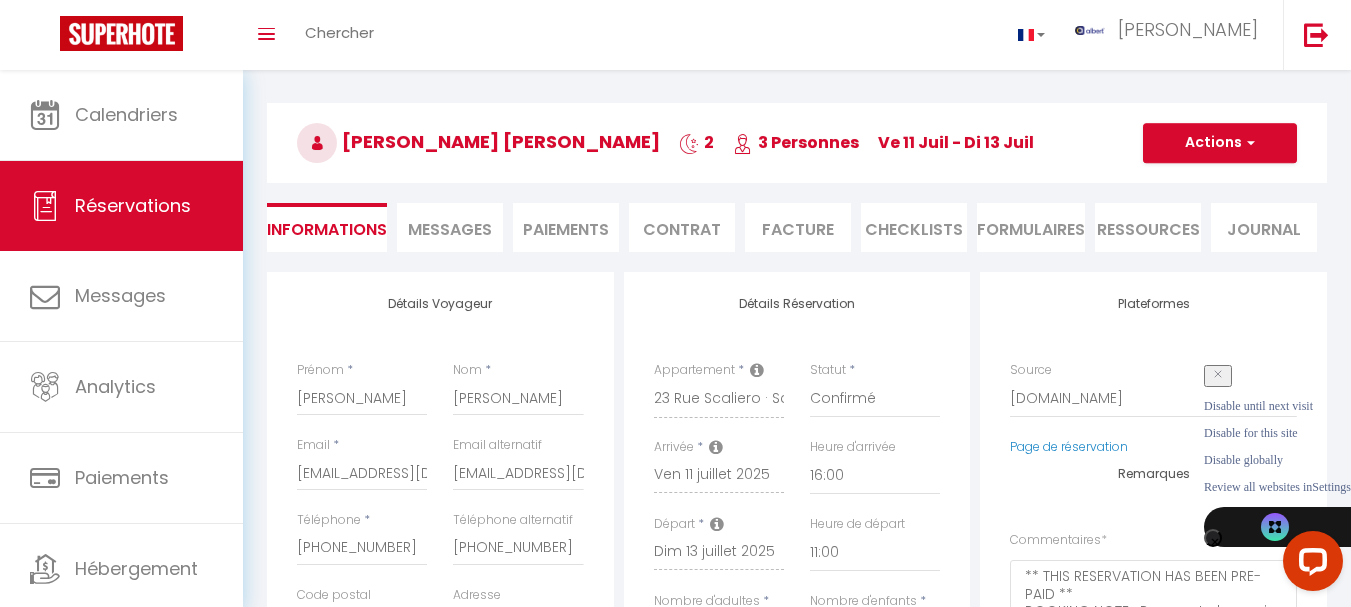 scroll, scrollTop: 0, scrollLeft: 0, axis: both 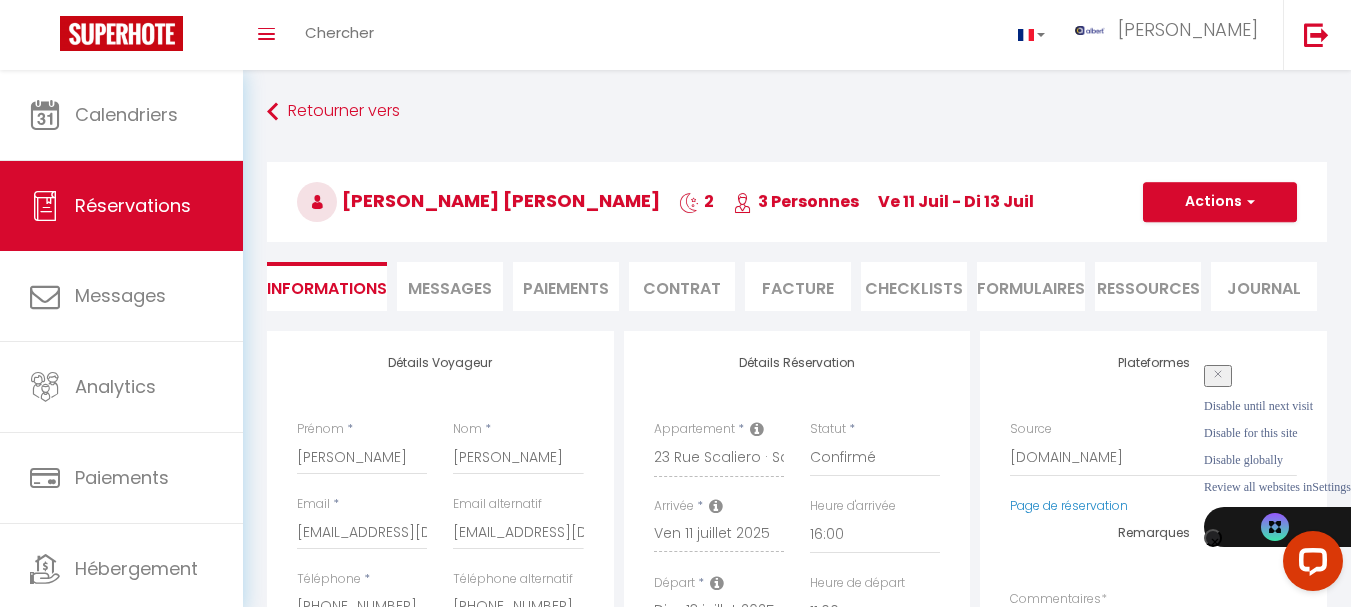click on "Messages" at bounding box center (450, 288) 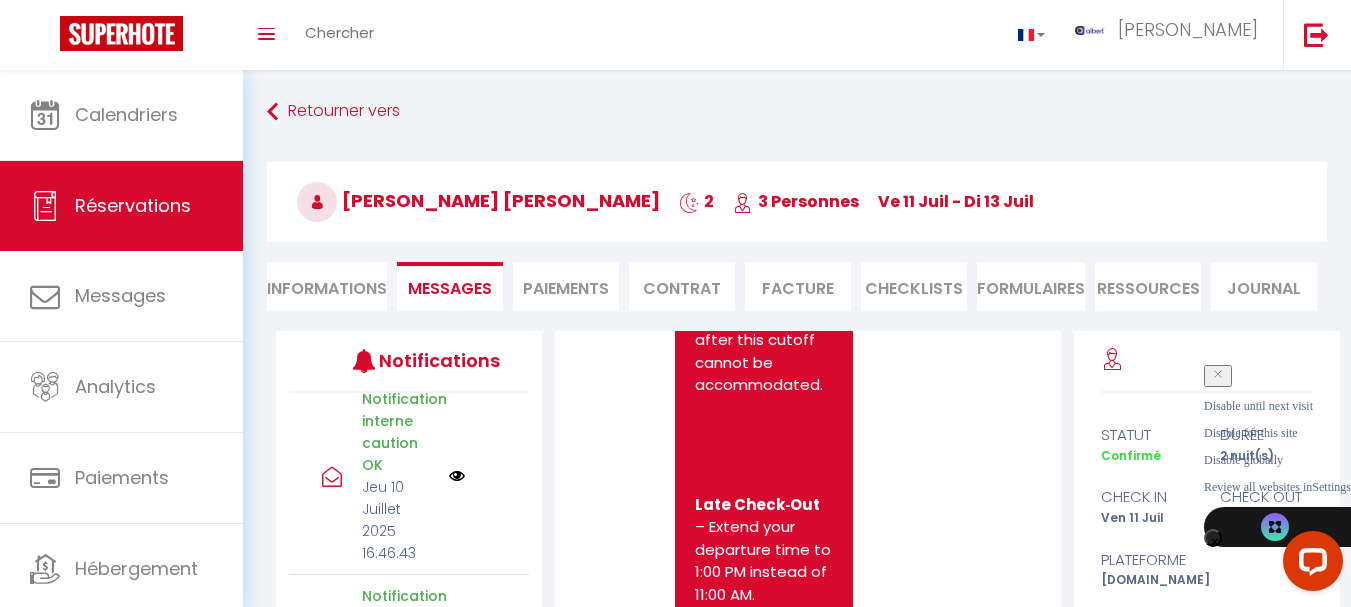 scroll, scrollTop: 2400, scrollLeft: 0, axis: vertical 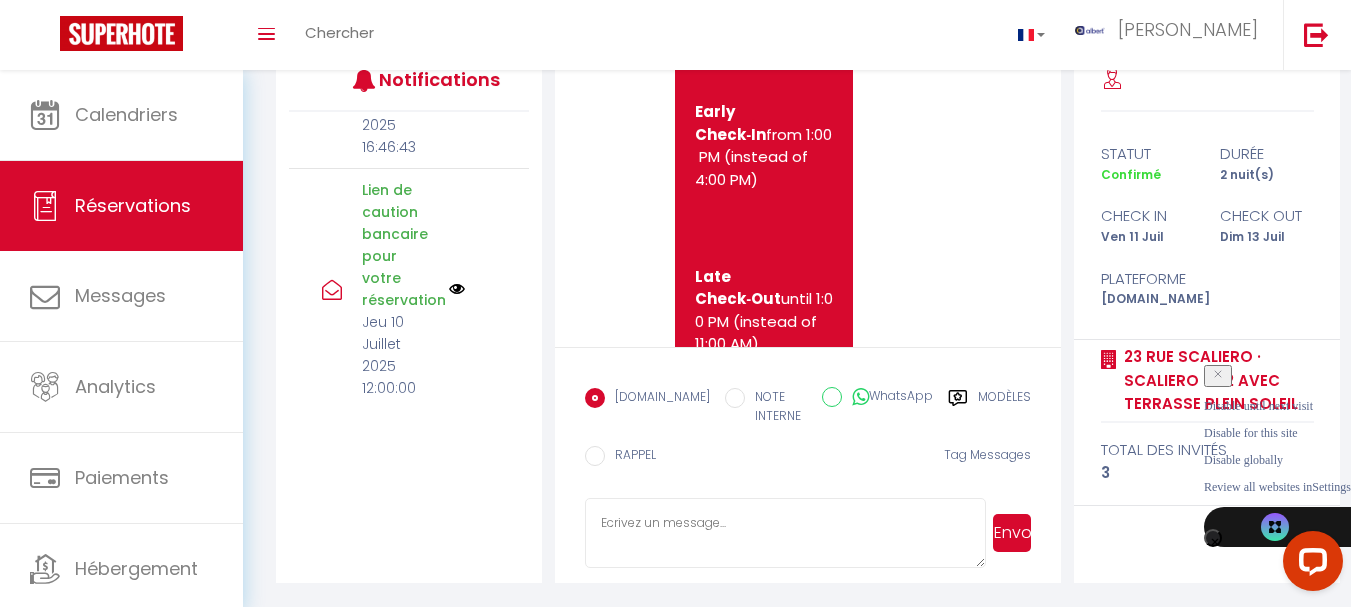 click at bounding box center [785, 533] 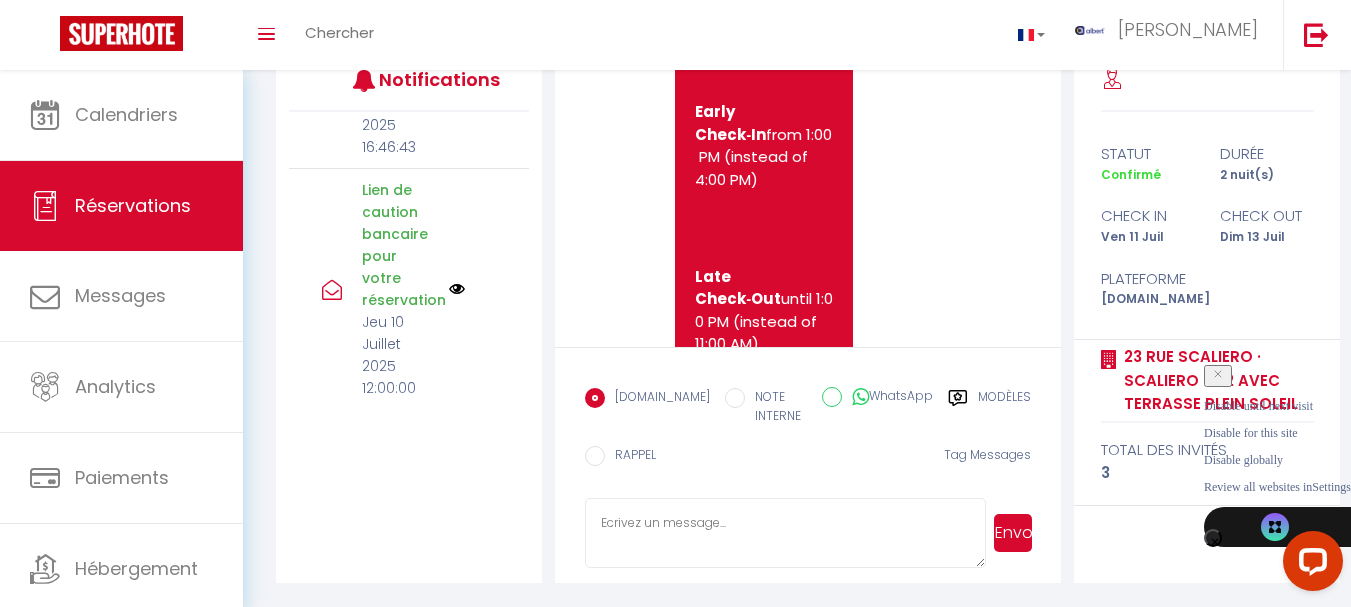 paste on "Hello Rita Tøndel,
We are looking forward to welcoming you to Nice at 23 Rue Scaliero · Scaliero - T2 avec terrasse plein soleil!
The arrival instructions are available here along with all the necessary information:
To get the keys follow this link:
https://drive.google.com/file/d/1iyrqhLN8cMSZTBXLyo71eidKFWkF3iIe/view?usp=drive_link
Wifi informations :
Network Name : BboxBrindille
Password : Arsonbrindille06300
Feel free to contact me if needed at +33 7 68 61 01 30 via WhatsApp or SMS.
Have a great stay :-)
Cédric,
+33 7 68 61 01 30" 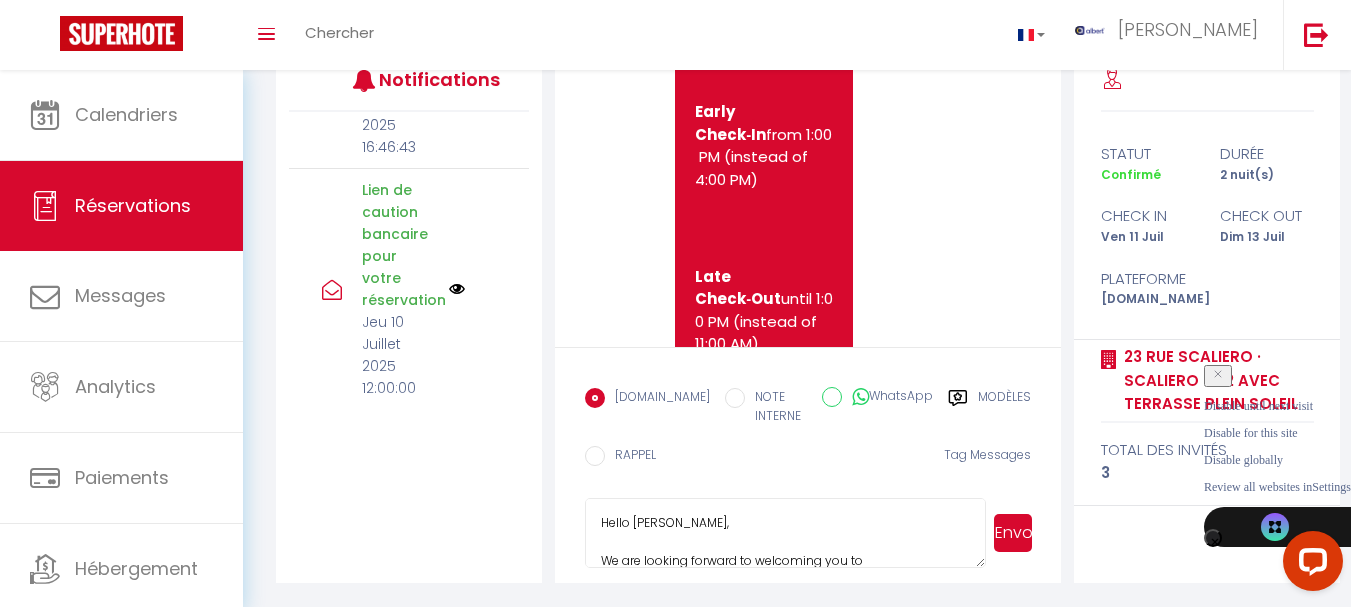 scroll, scrollTop: 380, scrollLeft: 0, axis: vertical 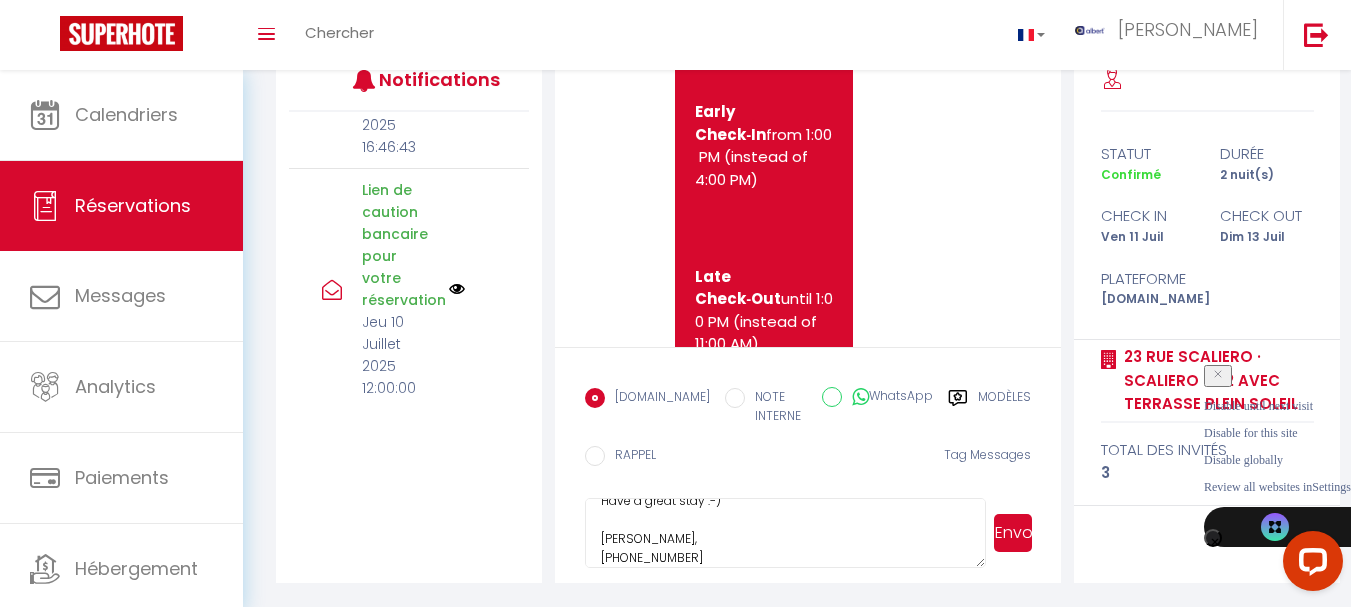 type on "Hello Rita Tøndel,
We are looking forward to welcoming you to Nice at 23 Rue Scaliero · Scaliero - T2 avec terrasse plein soleil!
The arrival instructions are available here along with all the necessary information:
To get the keys follow this link:
https://drive.google.com/file/d/1iyrqhLN8cMSZTBXLyo71eidKFWkF3iIe/view?usp=drive_link
Wifi informations :
Network Name : BboxBrindille
Password : Arsonbrindille06300
Feel free to contact me if needed at +33 7 68 61 01 30 via WhatsApp or SMS.
Have a great stay :-)
Cédric,
+33 7 68 61 01 30" 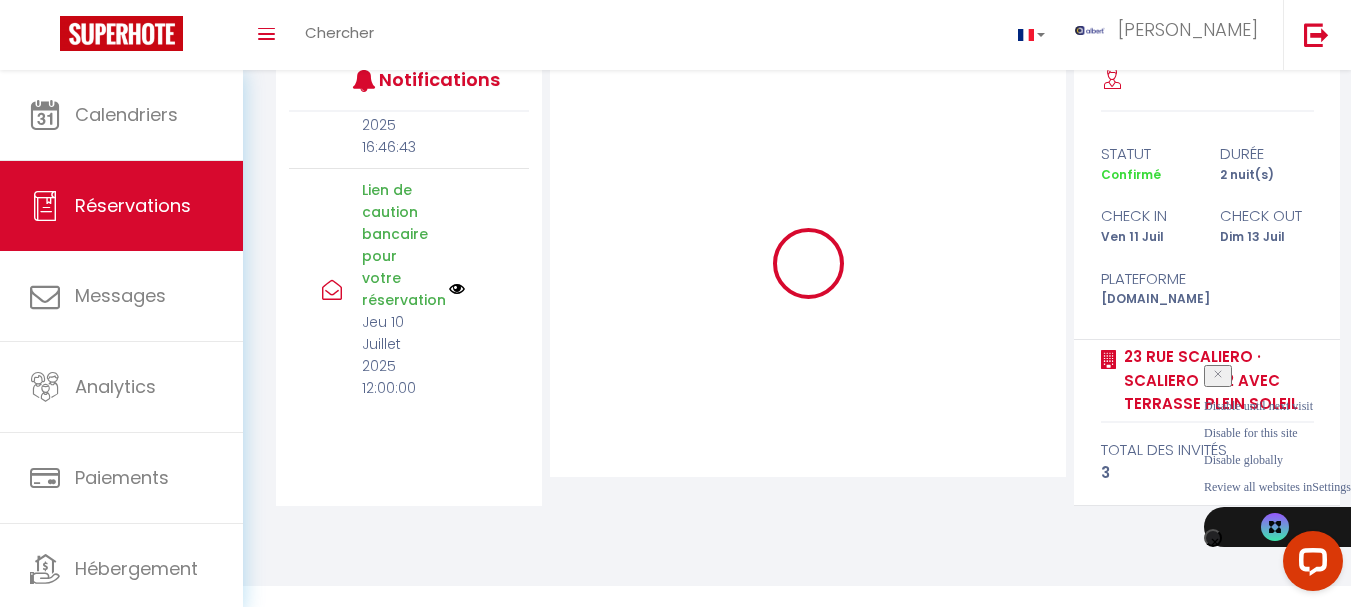 scroll, scrollTop: 242, scrollLeft: 0, axis: vertical 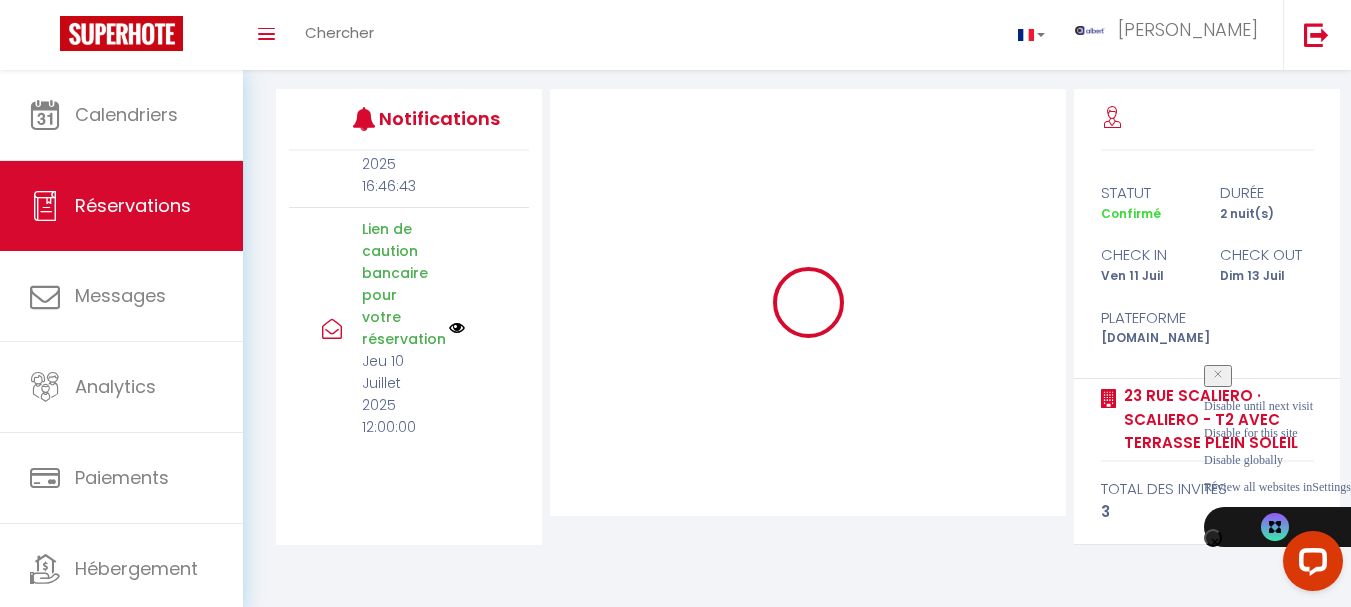 type 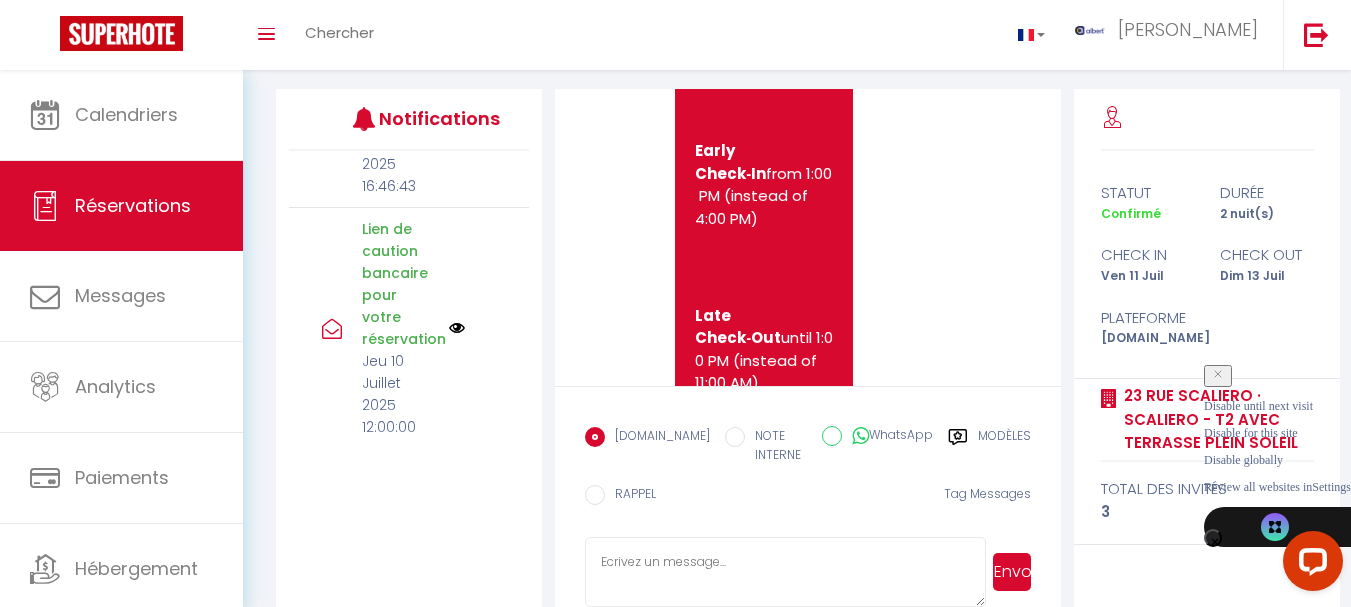 scroll, scrollTop: 0, scrollLeft: 0, axis: both 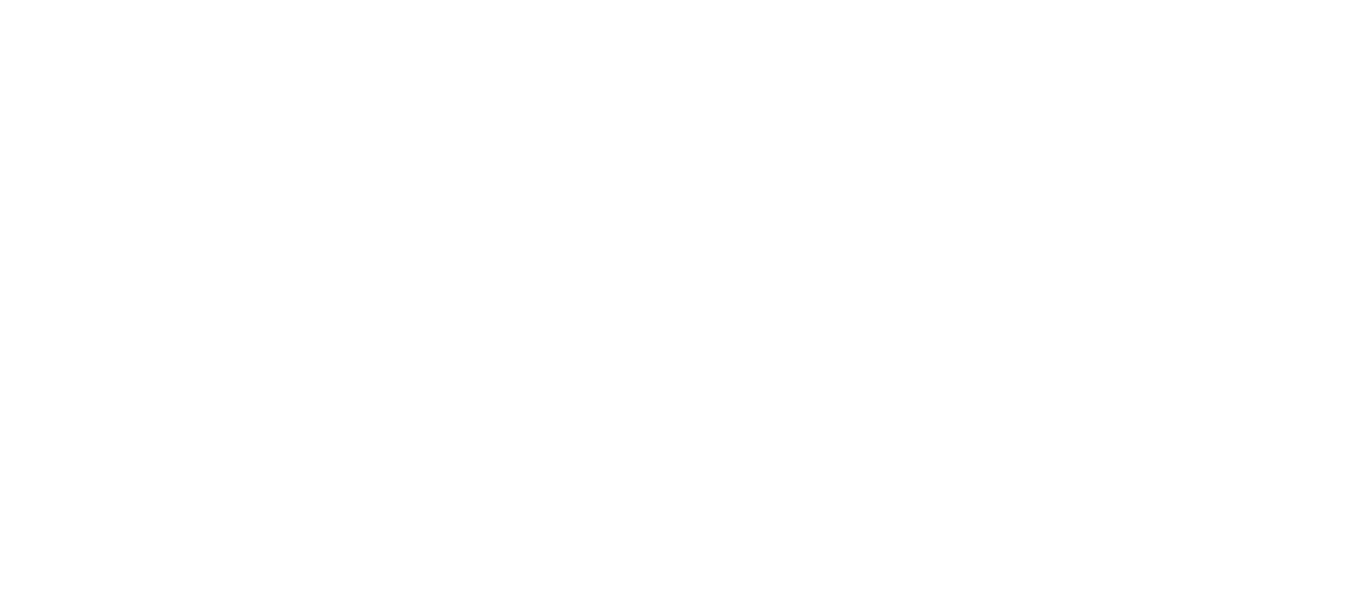 select on "not_cancelled" 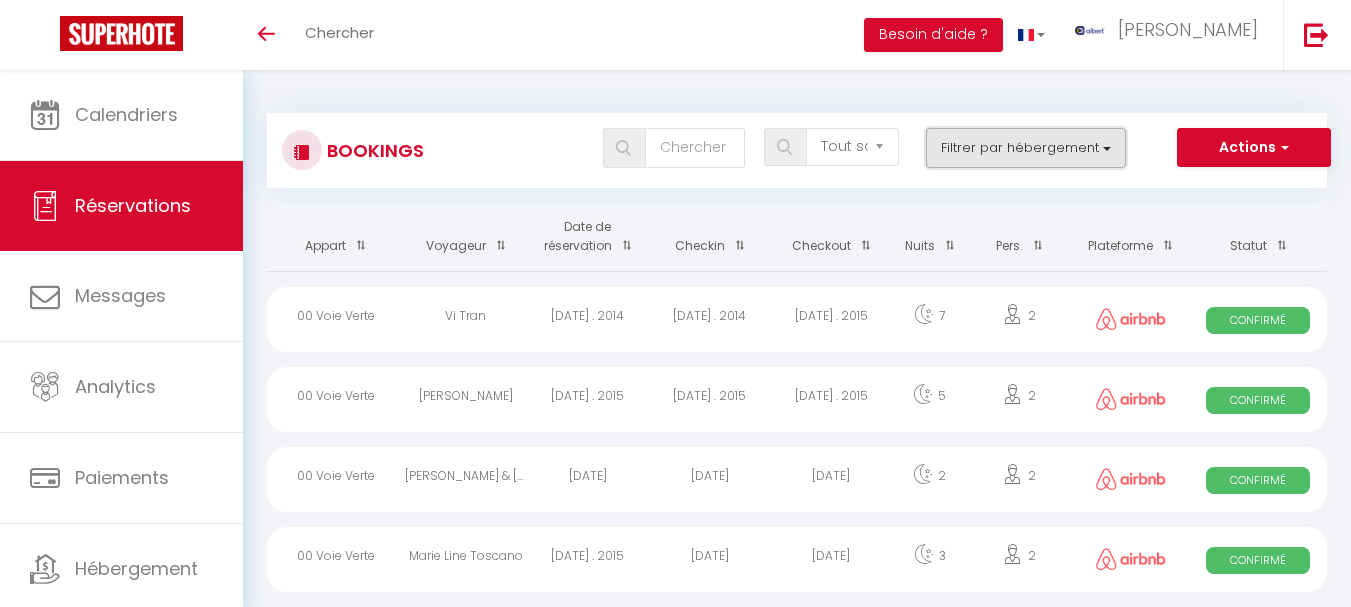 click on "Filtrer par hébergement" at bounding box center (1026, 148) 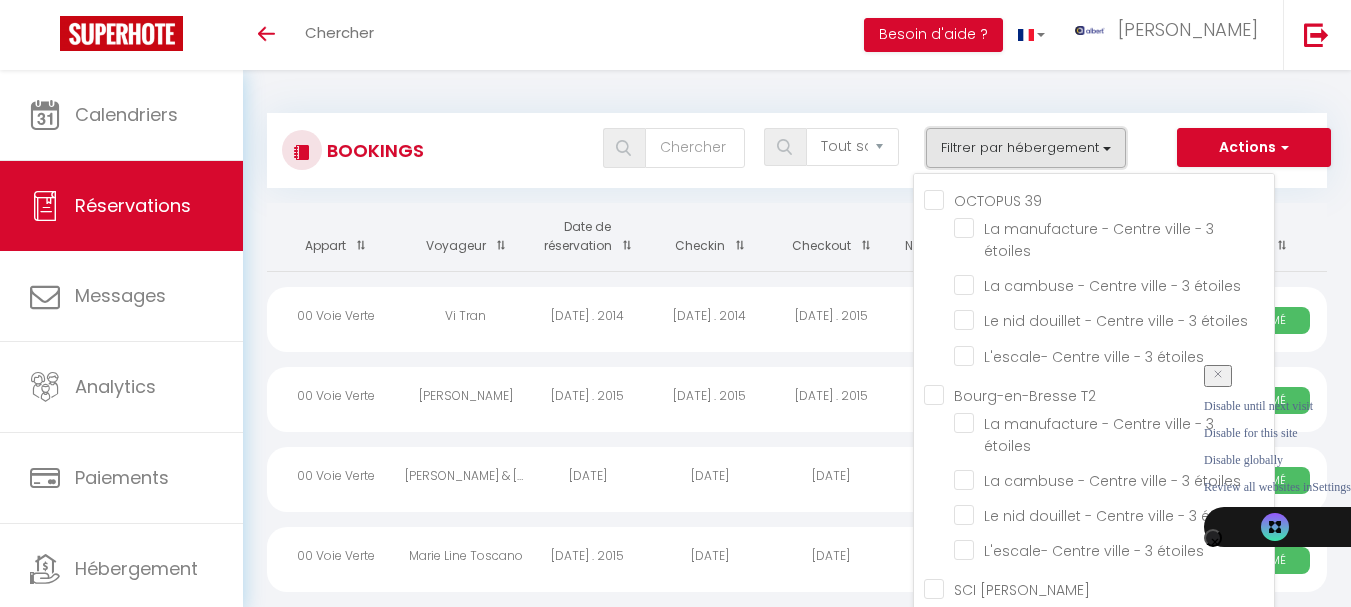 scroll, scrollTop: 2066, scrollLeft: 0, axis: vertical 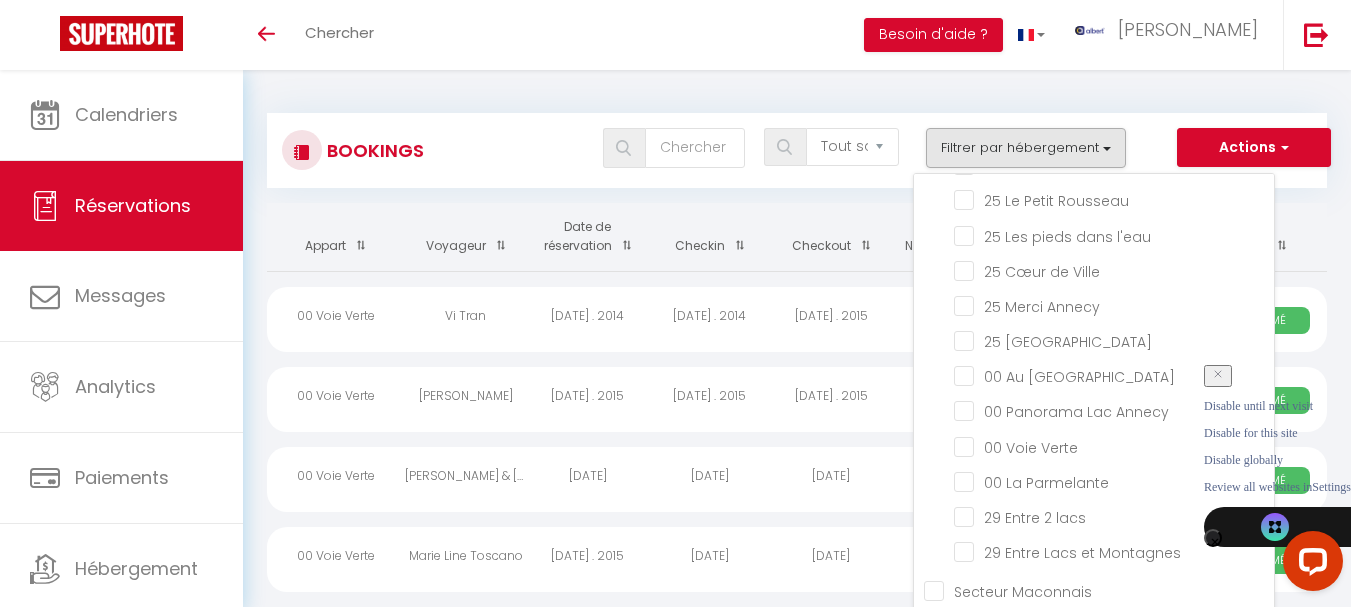 click on "Bookings         Tous les statuts   Annulé   Confirmé   Non Confirmé   Tout sauf annulé   No Show   Request
Filtrer par hébergement
OCTOPUS 39
La manufacture - Centre ville - 3 étoiles
La cambuse - Centre ville - 3 étoiles
Le nid douillet - Centre ville - 3 étoiles
L'escale- Centre ville - 3 étoiles
Bourg-en-Bresse T2
La manufacture - Centre ville - 3 étoiles
La cambuse - Centre ville - 3 étoiles
Le nid douillet - Centre ville - 3 étoiles
L'escale- Centre ville - 3 étoiles" at bounding box center [797, 150] 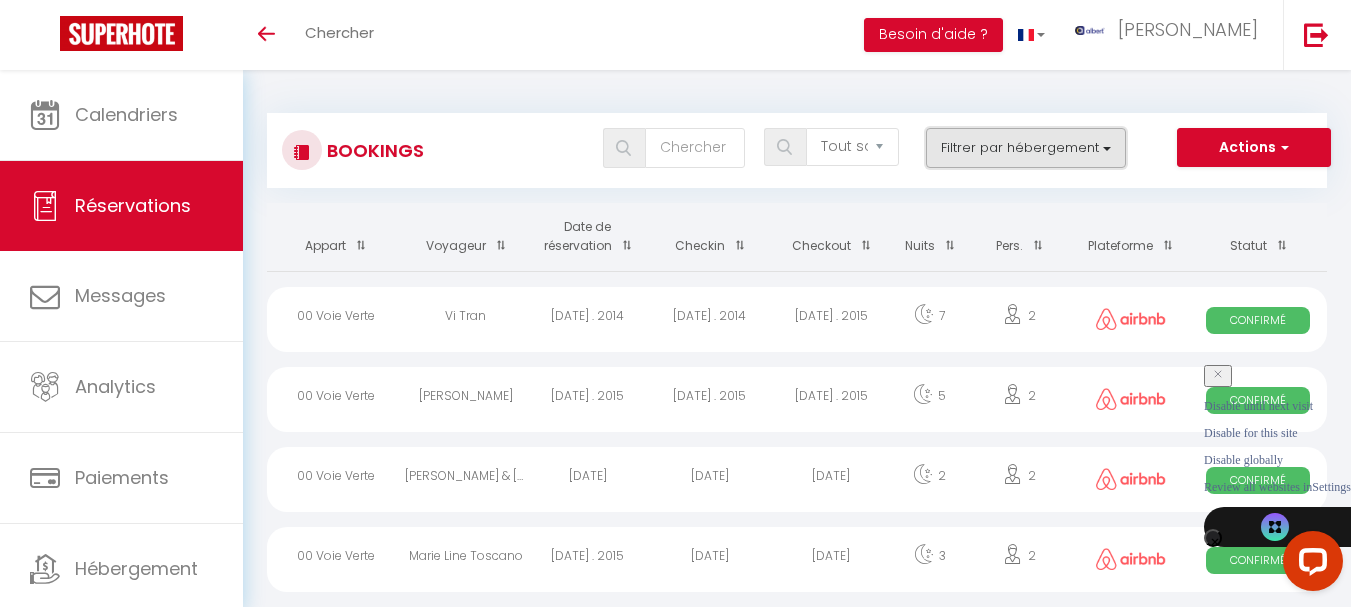 click on "Filtrer par hébergement" at bounding box center (1026, 148) 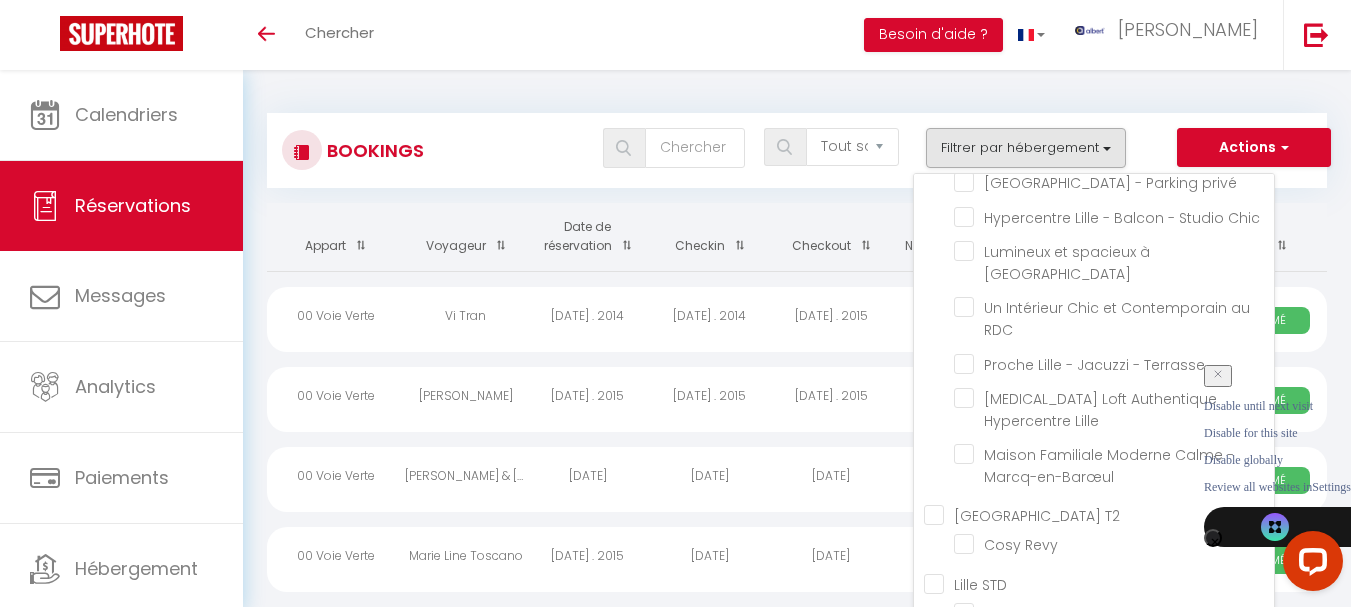 scroll, scrollTop: 42836, scrollLeft: 0, axis: vertical 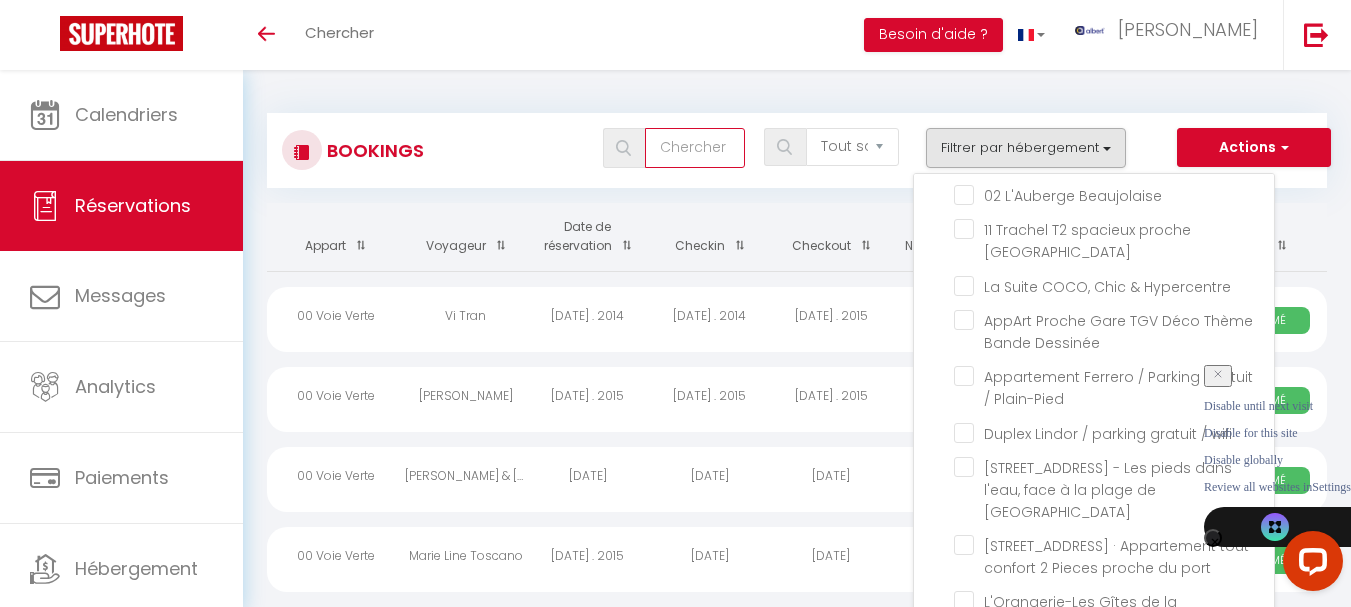 click at bounding box center (695, 148) 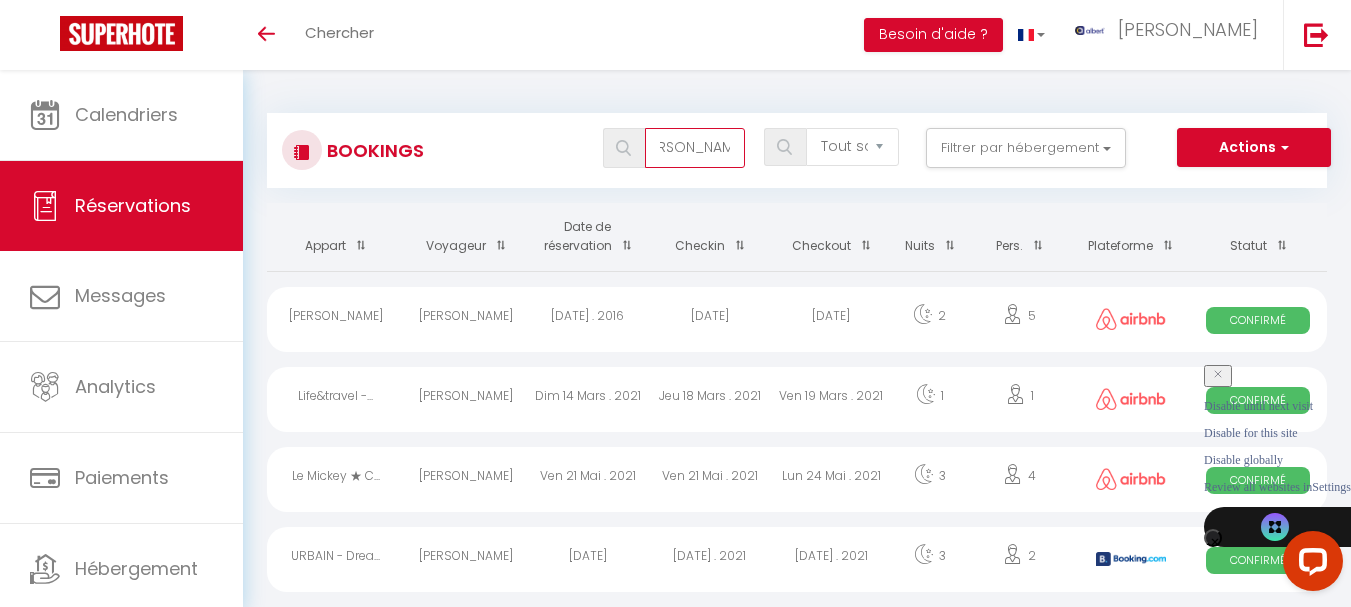 scroll, scrollTop: 0, scrollLeft: 69, axis: horizontal 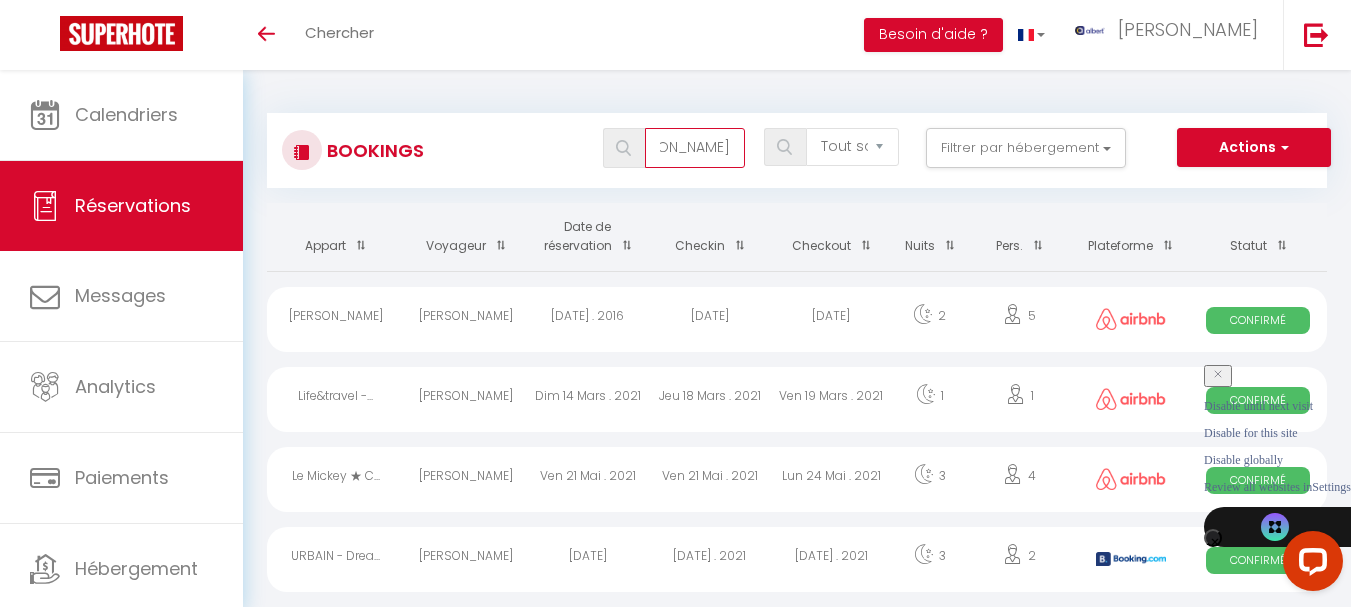 type on "anne-sophie aubert" 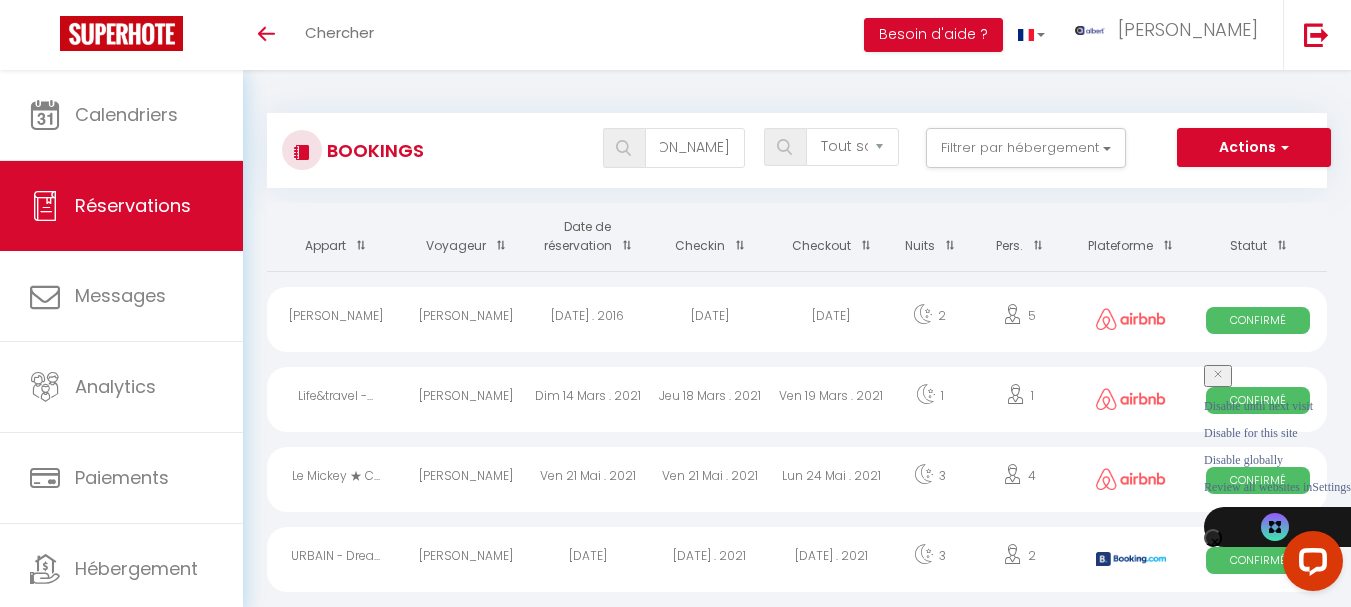 scroll, scrollTop: 0, scrollLeft: 0, axis: both 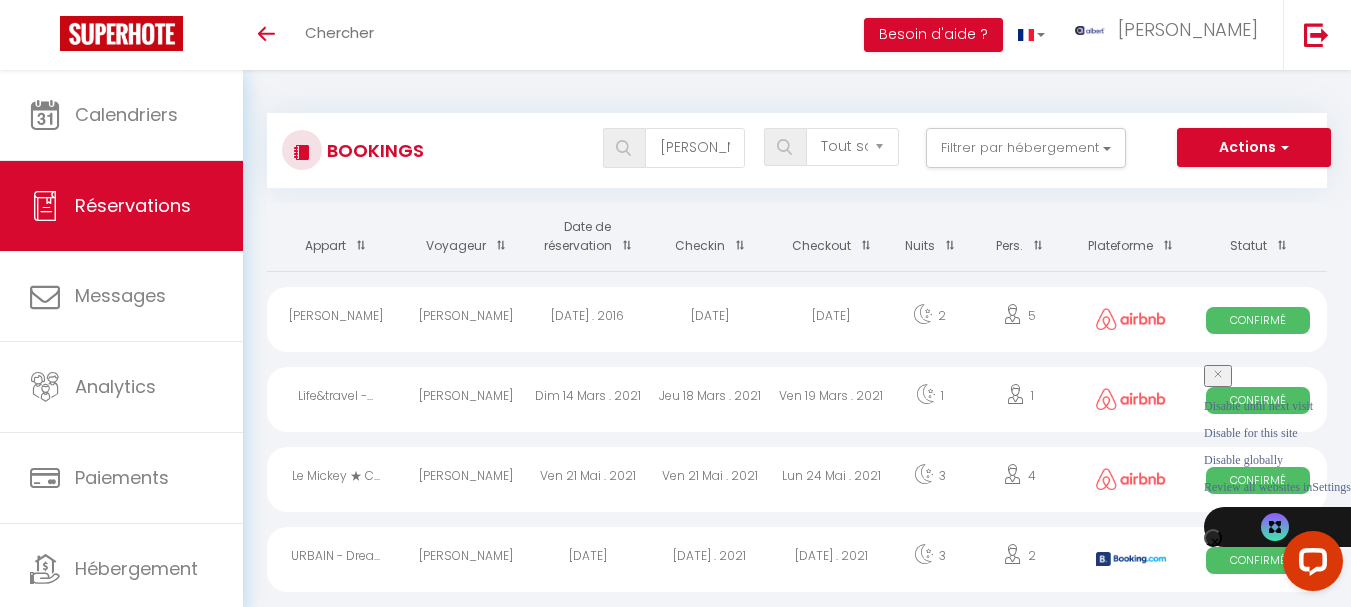 click at bounding box center [623, 148] 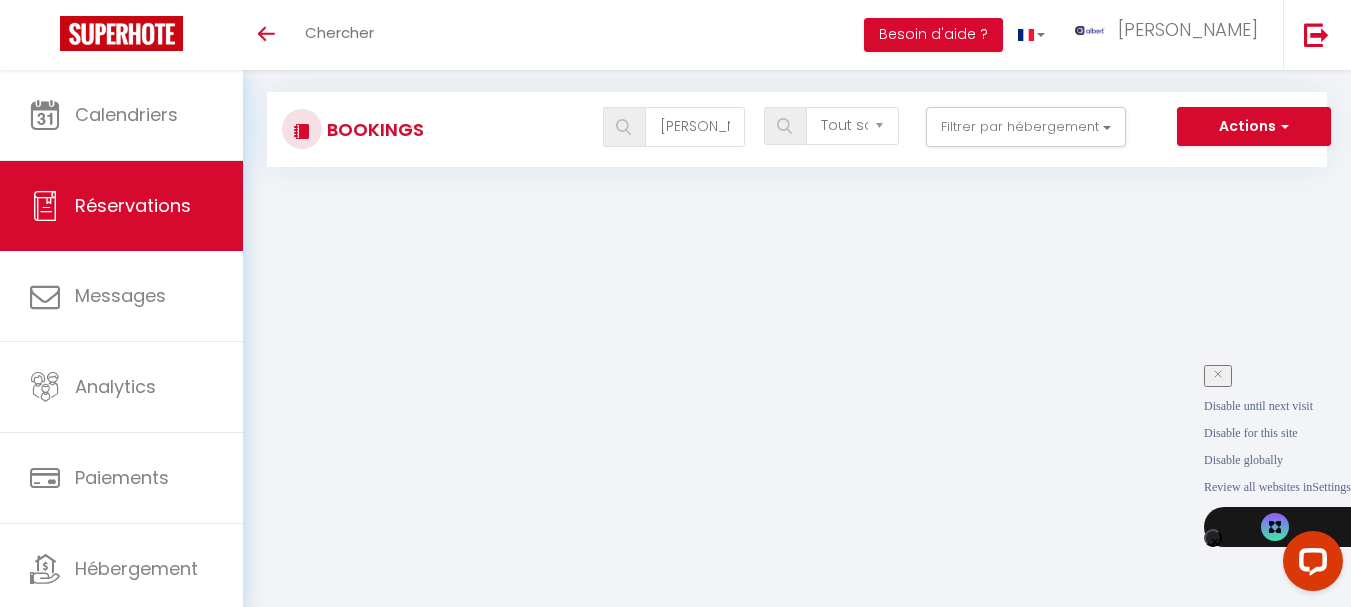 scroll, scrollTop: 0, scrollLeft: 0, axis: both 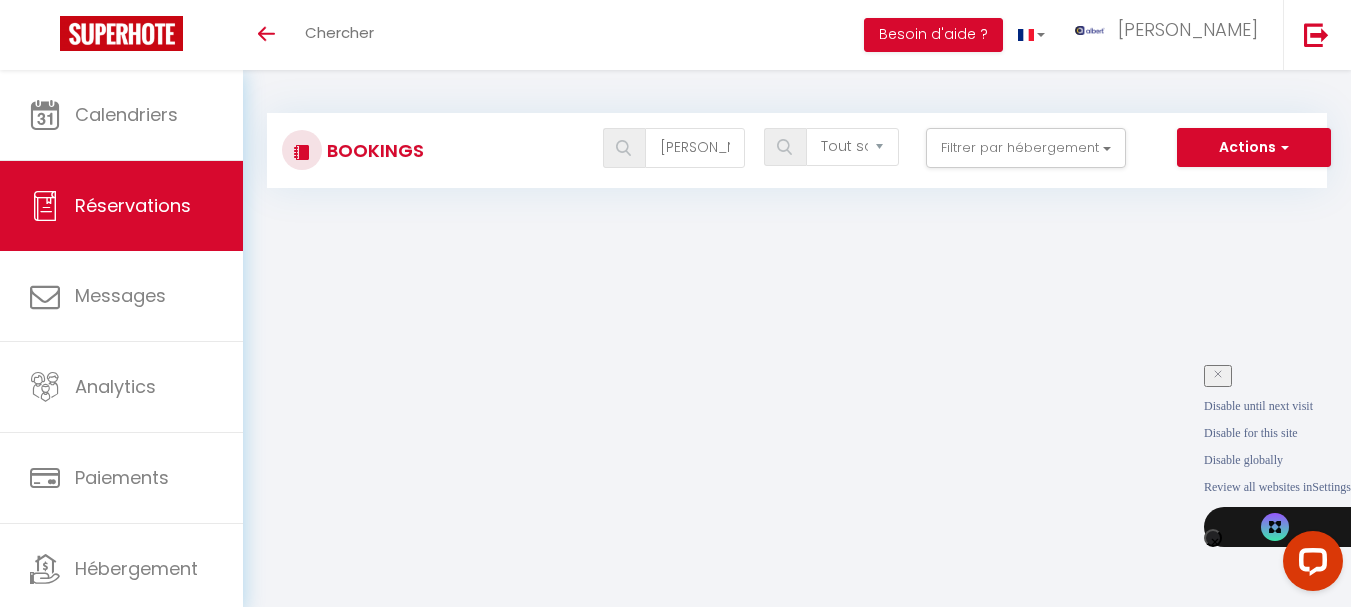click at bounding box center (623, 148) 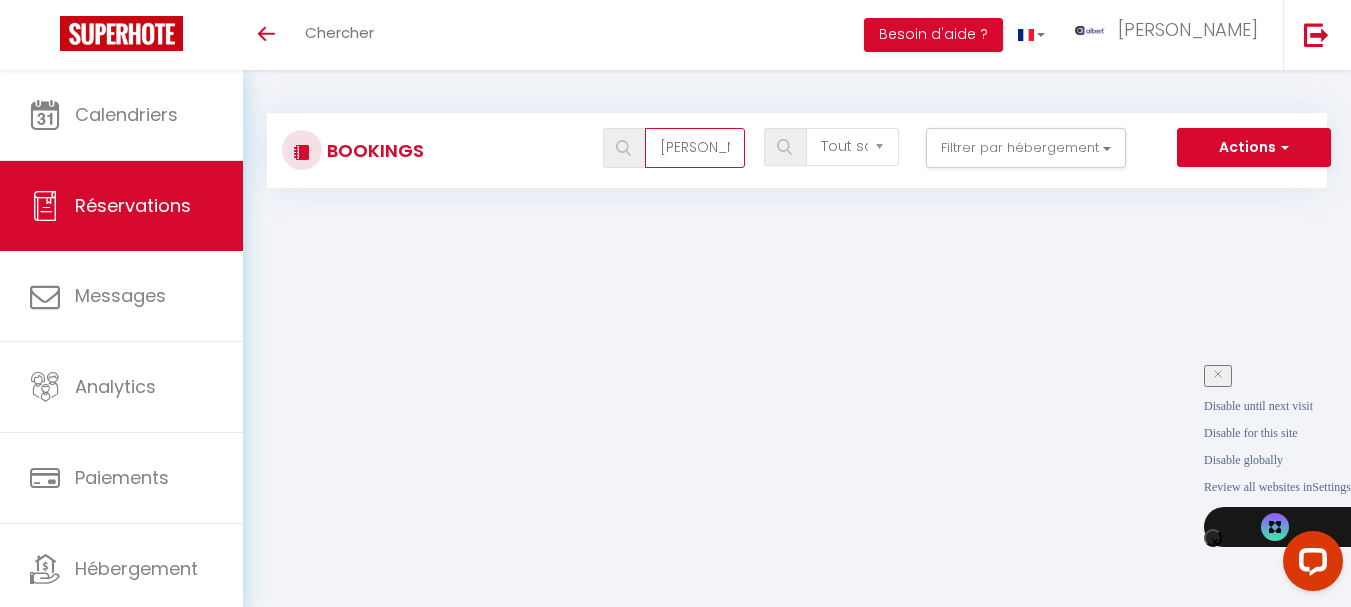 click on "anne-sophie aubert" at bounding box center (695, 148) 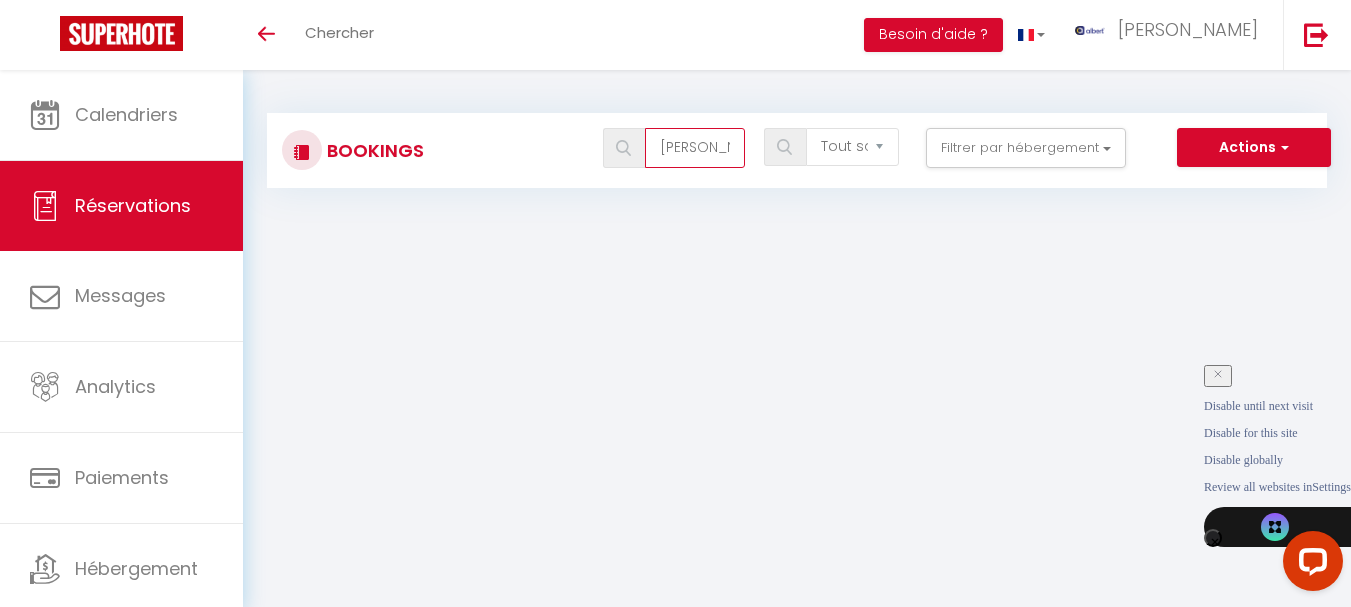 click on "anne-sophie aubert" at bounding box center [695, 148] 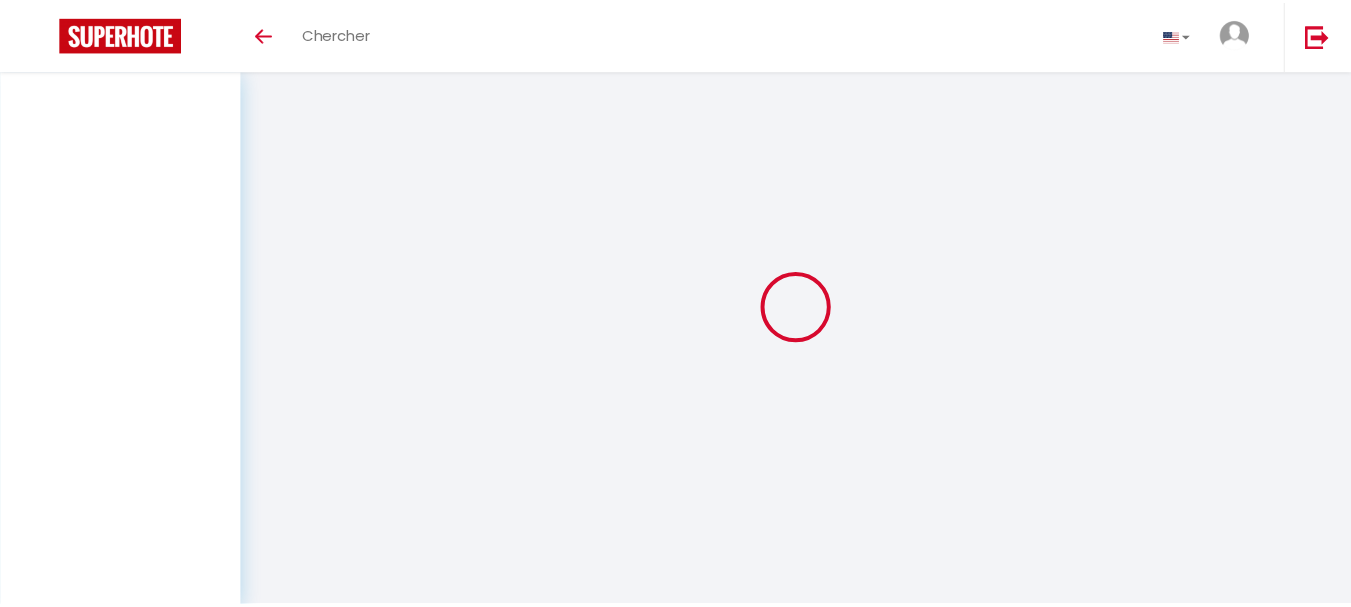 scroll, scrollTop: 0, scrollLeft: 0, axis: both 